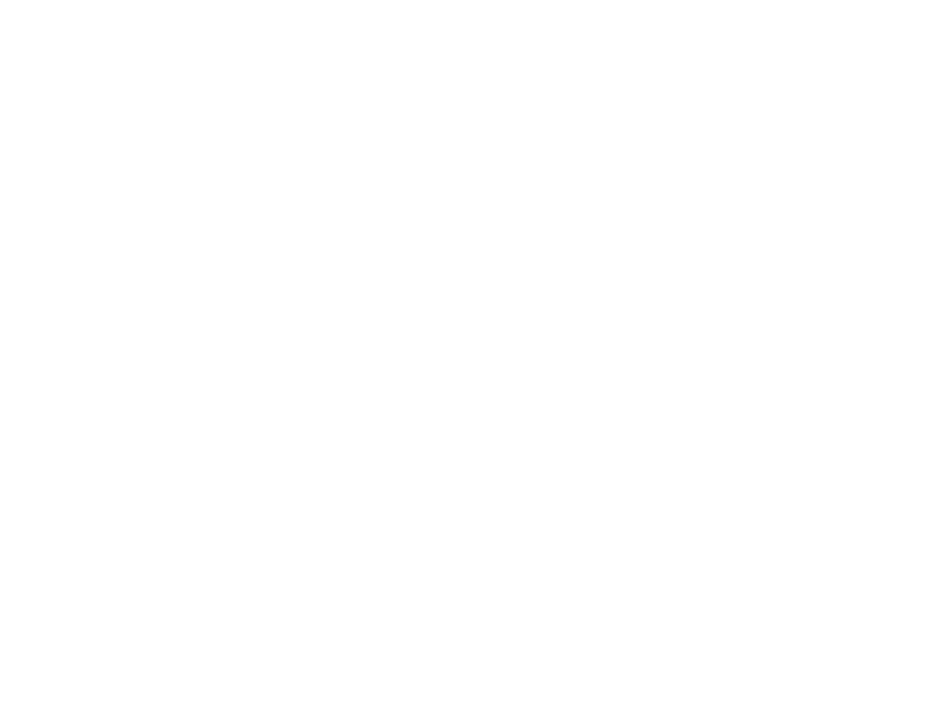 scroll, scrollTop: 0, scrollLeft: 0, axis: both 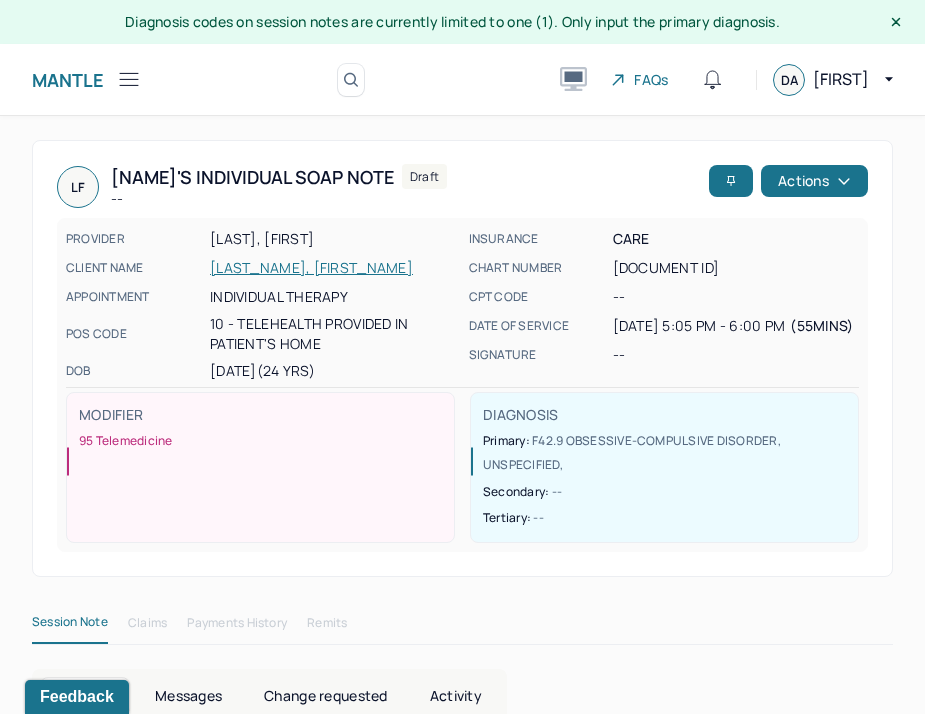 click at bounding box center (129, 79) 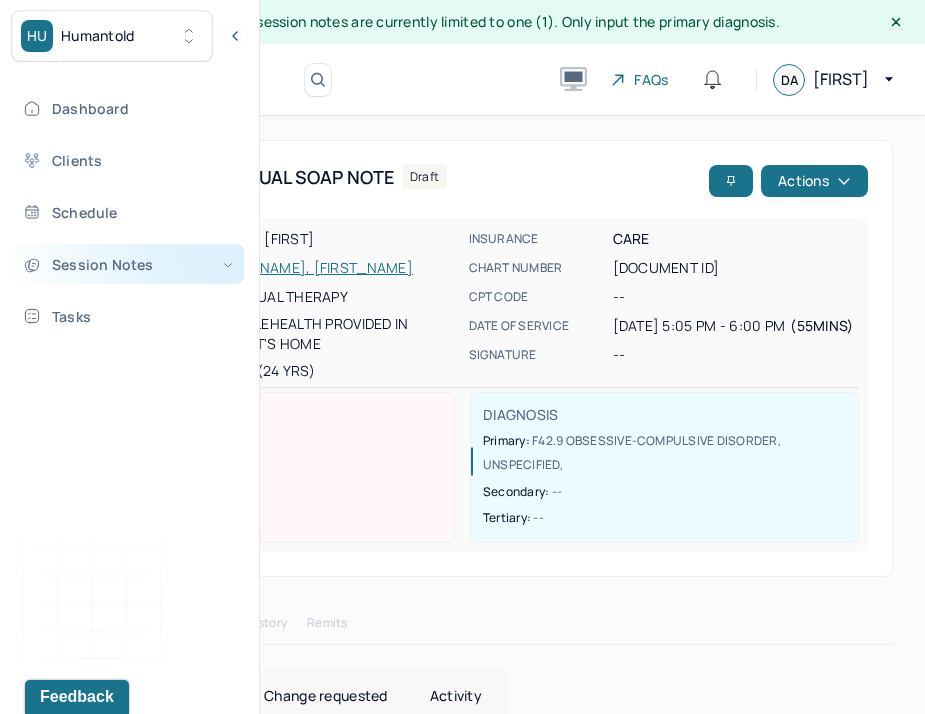 click on "Session Notes" at bounding box center (128, 264) 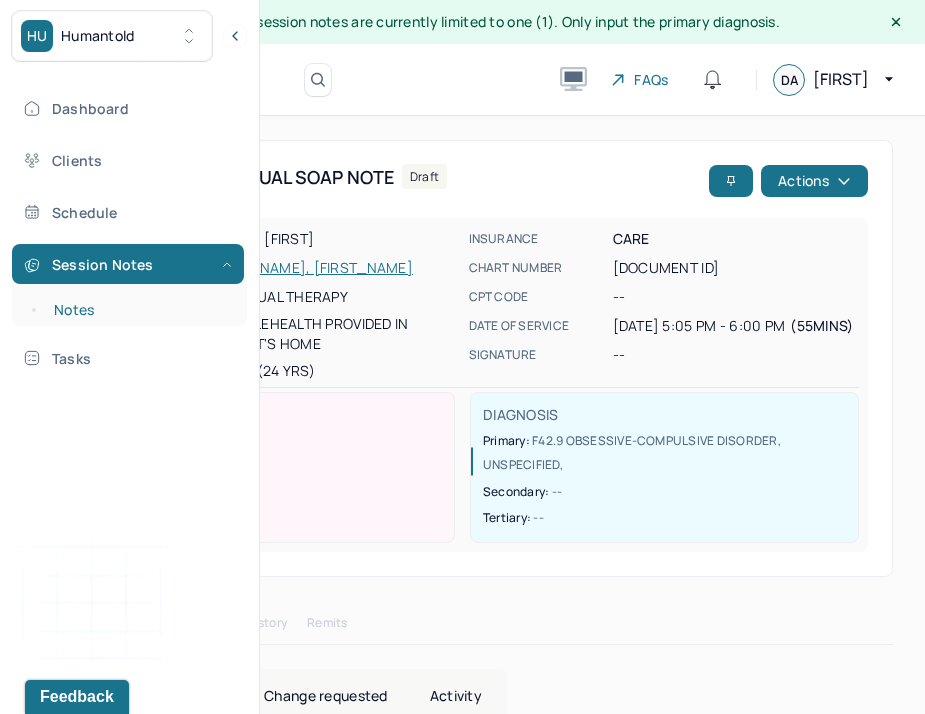 click on "Session Notes Notes" at bounding box center [129, 285] 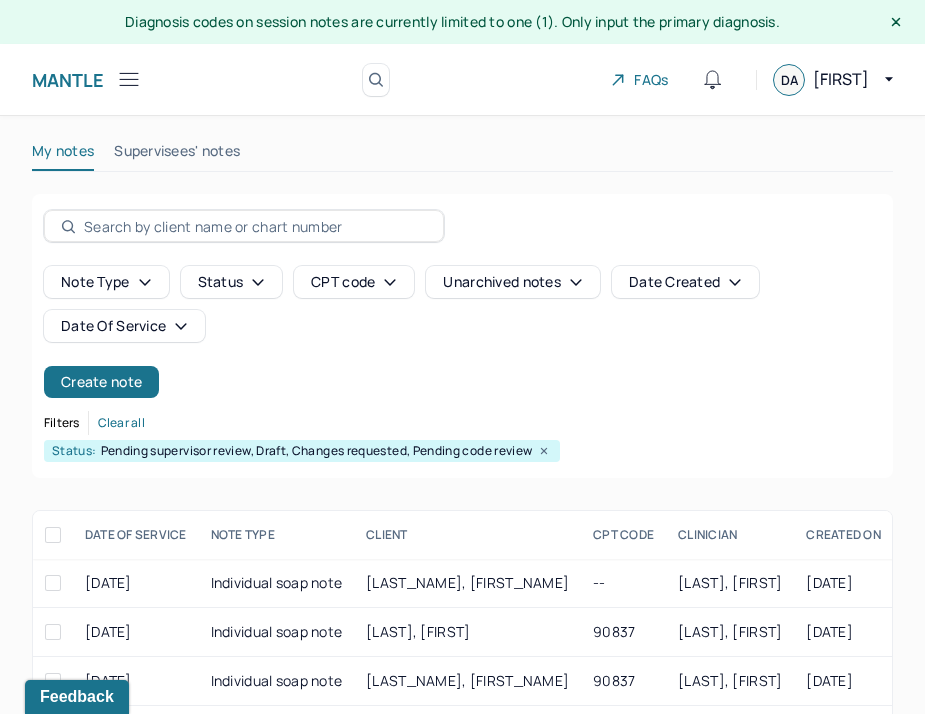 scroll, scrollTop: 116, scrollLeft: 0, axis: vertical 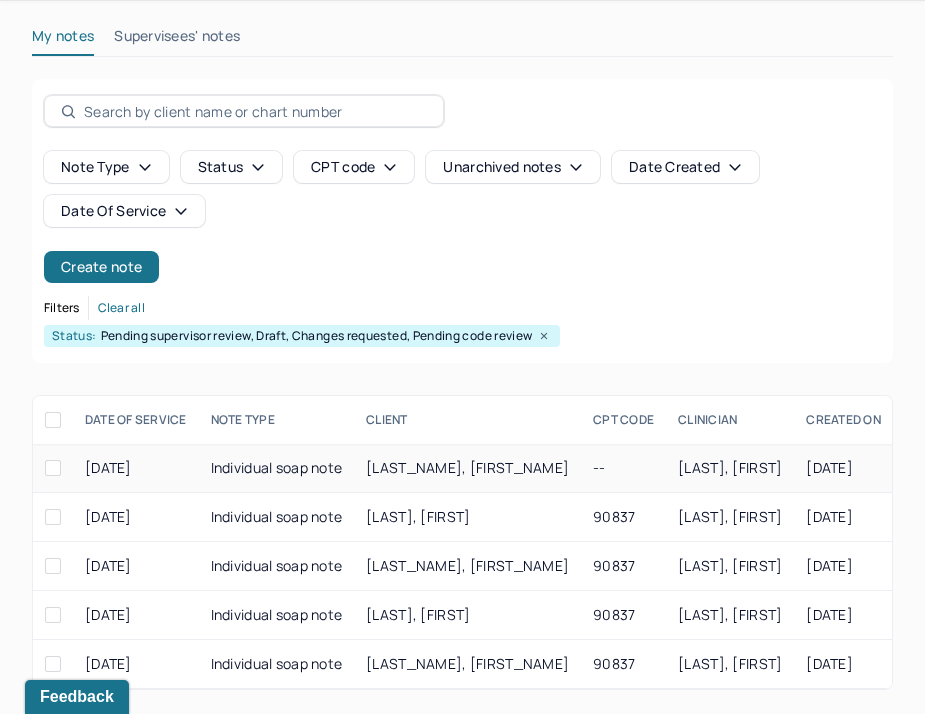 click on "[LAST_NAME], [FIRST_NAME]" at bounding box center (467, 467) 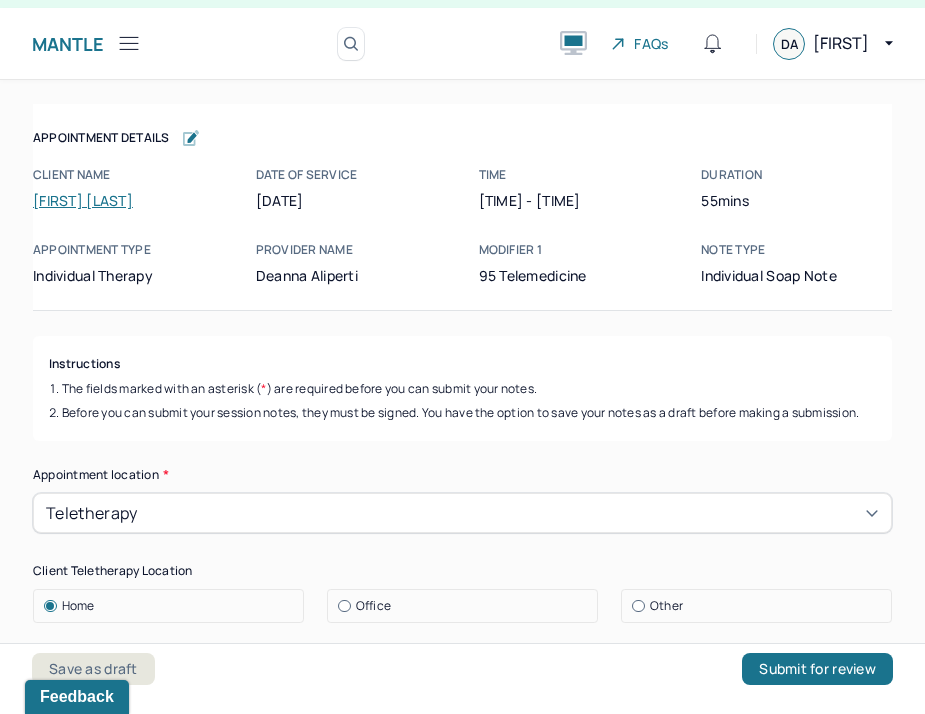 scroll, scrollTop: 36, scrollLeft: 0, axis: vertical 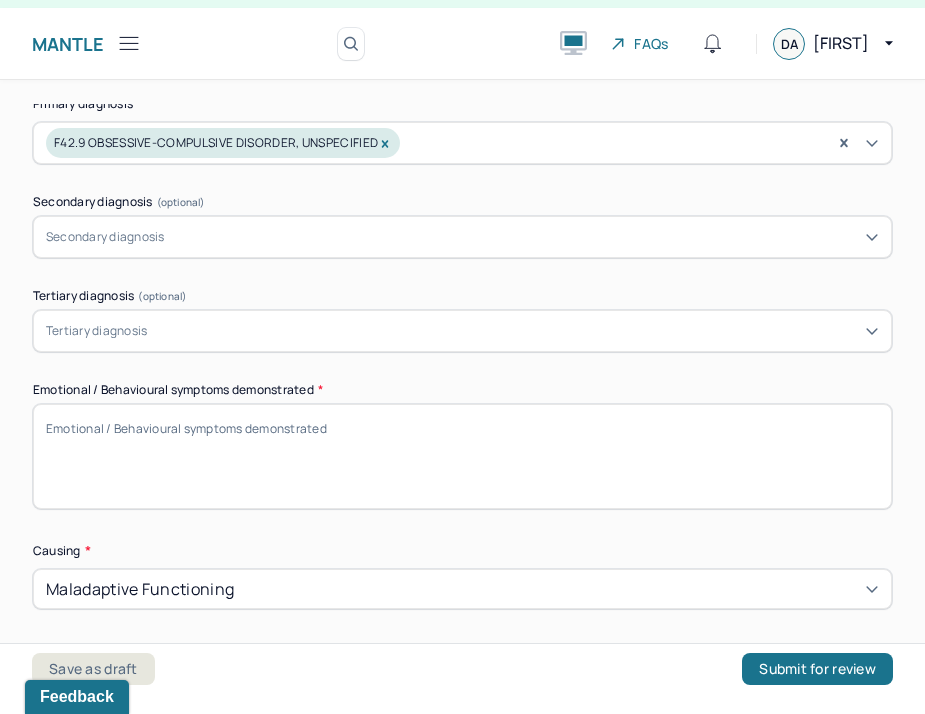 click on "Emotional / Behavioural symptoms demonstrated *" at bounding box center [462, 456] 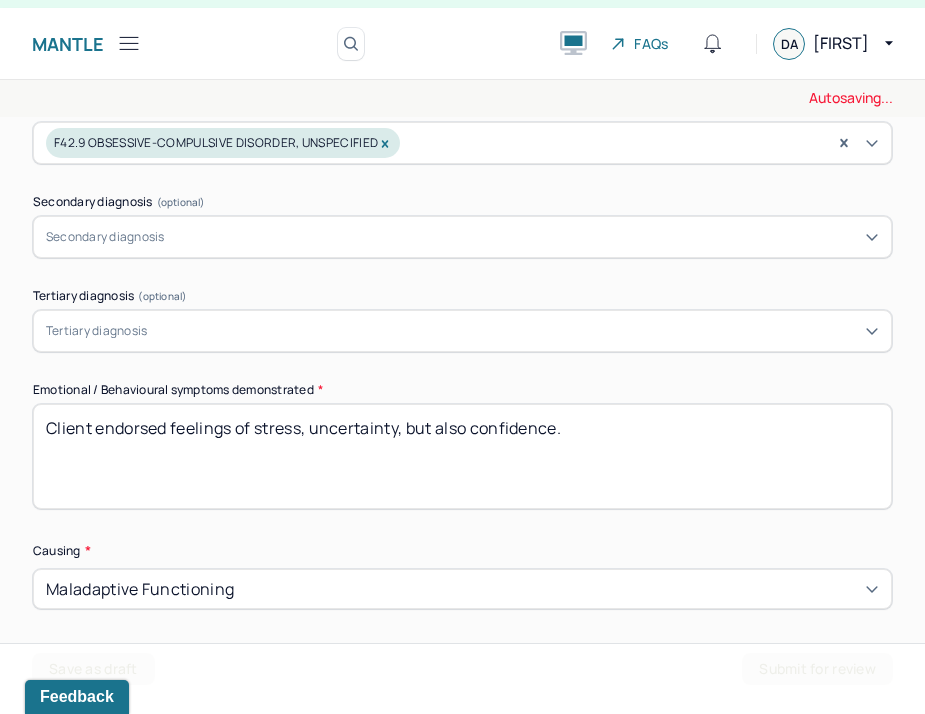 type on "Client endorsed feelings of stress, uncertainty, but also confidence." 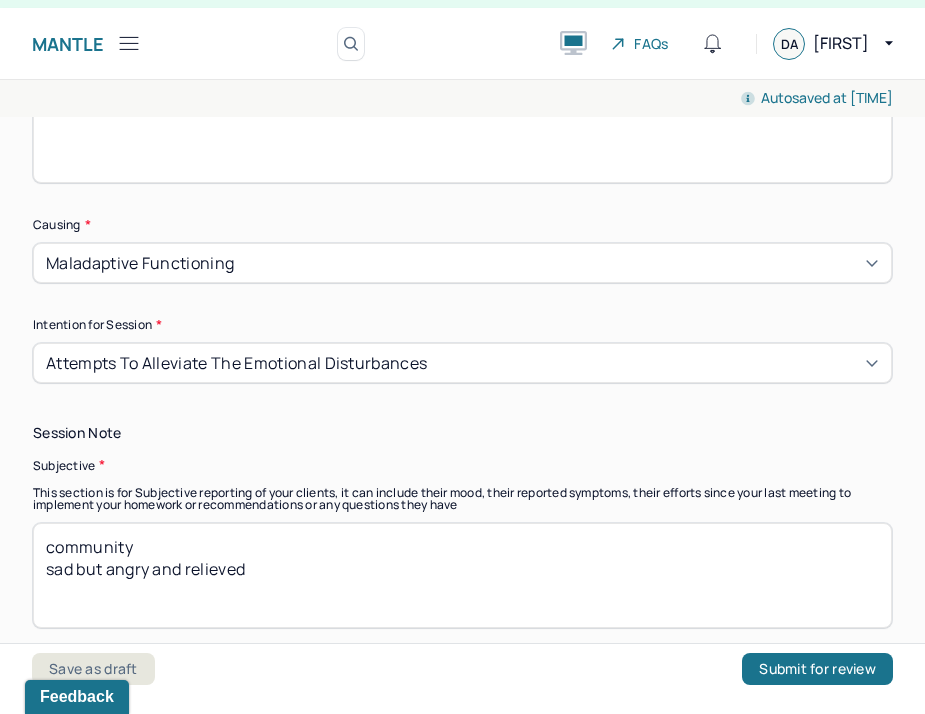 scroll, scrollTop: 1126, scrollLeft: 0, axis: vertical 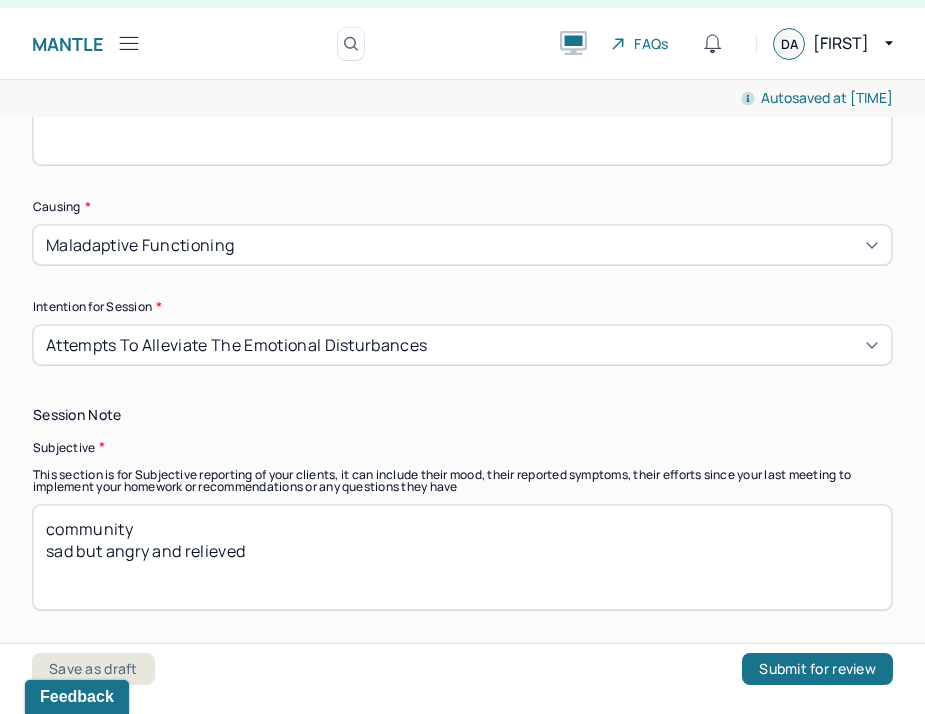 click on "Attempts to alleviate the emotional disturbances" at bounding box center [462, 345] 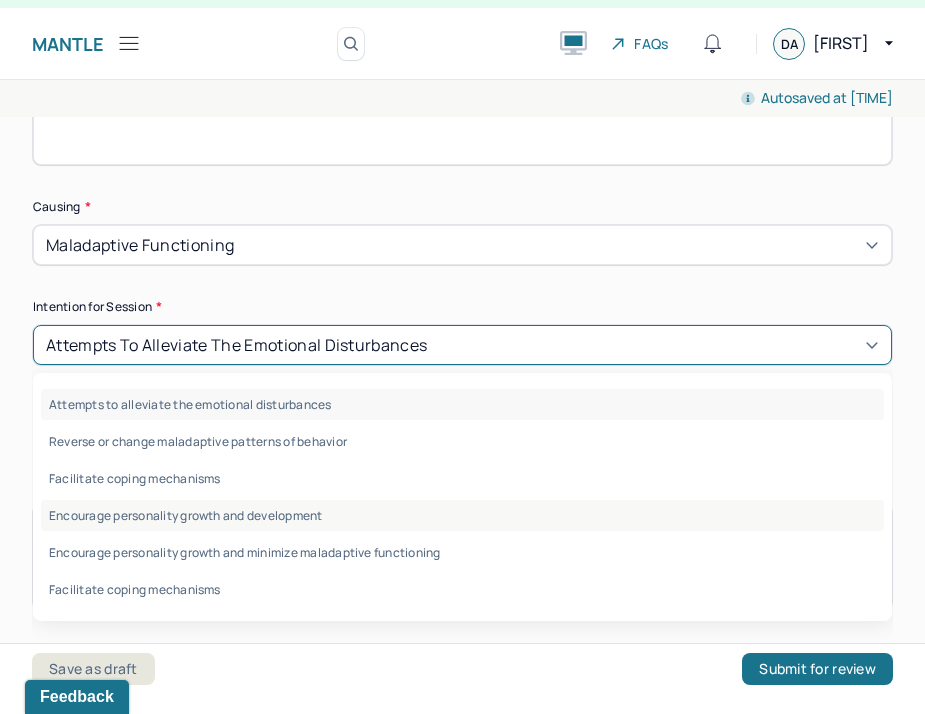 click on "Encourage personality growth and development" at bounding box center [462, 515] 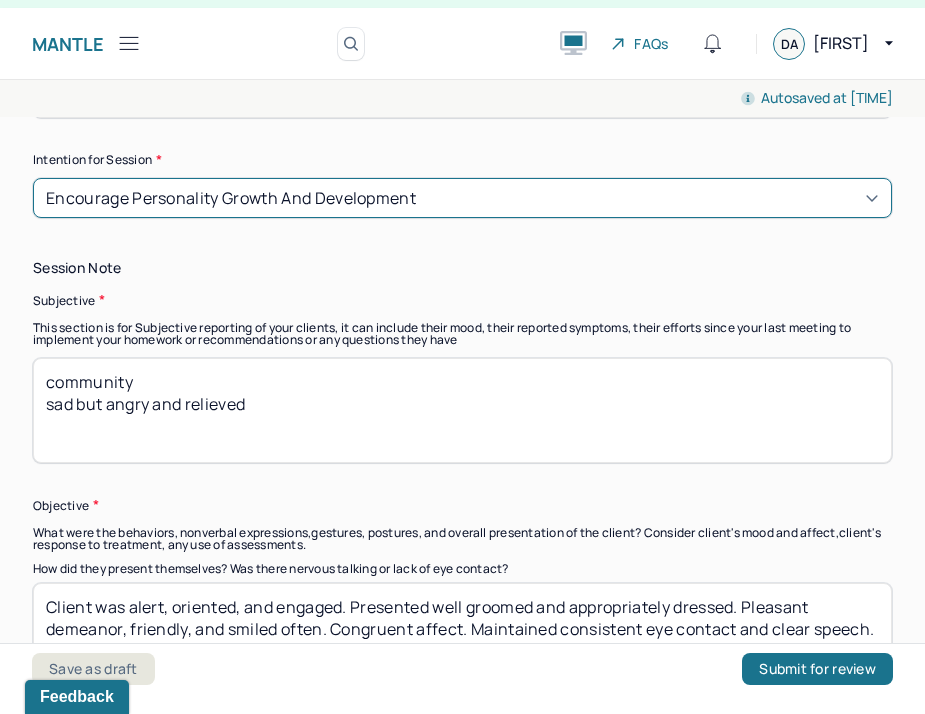 scroll, scrollTop: 1285, scrollLeft: 0, axis: vertical 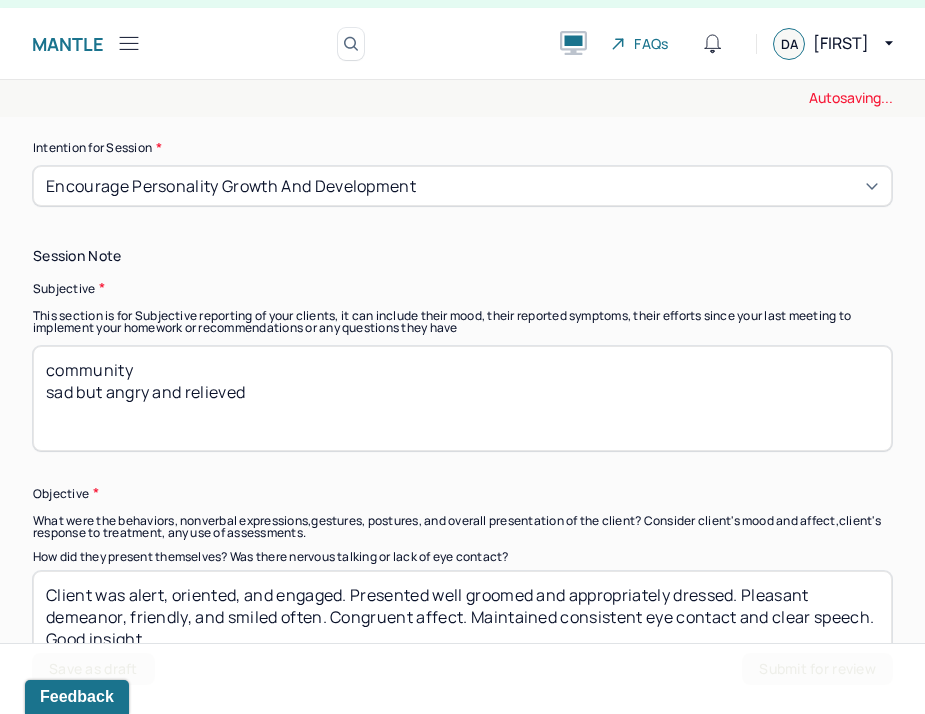 drag, startPoint x: 199, startPoint y: 363, endPoint x: -80, endPoint y: 351, distance: 279.25793 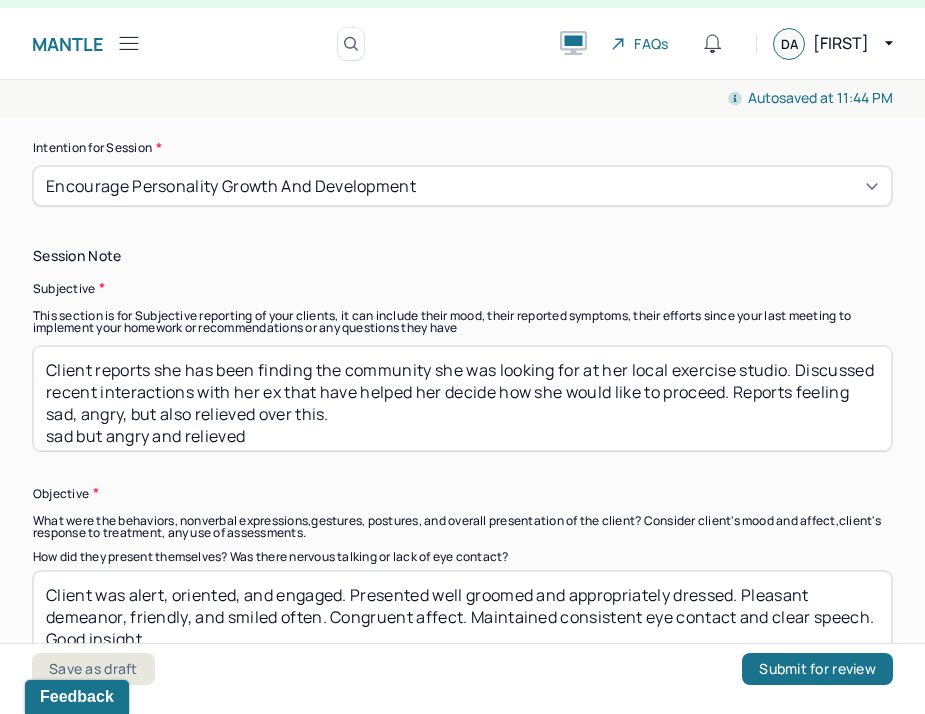 drag, startPoint x: 280, startPoint y: 432, endPoint x: -160, endPoint y: 392, distance: 441.81445 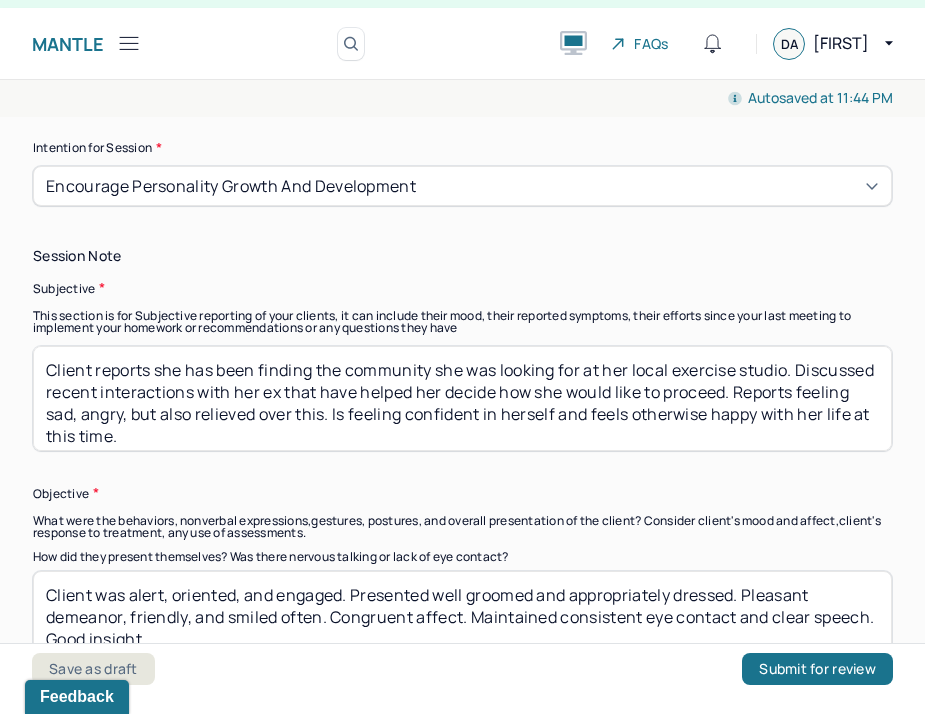 type on "Client reports she has been finding the community she was looking for at her local exercise studio. Discussed recent interactions with her ex that have helped her decide how she would like to proceed. Reports feeling sad, angry, but also relieved over this. Is feeling confident in herself and feels otherwise happy with her life at this time." 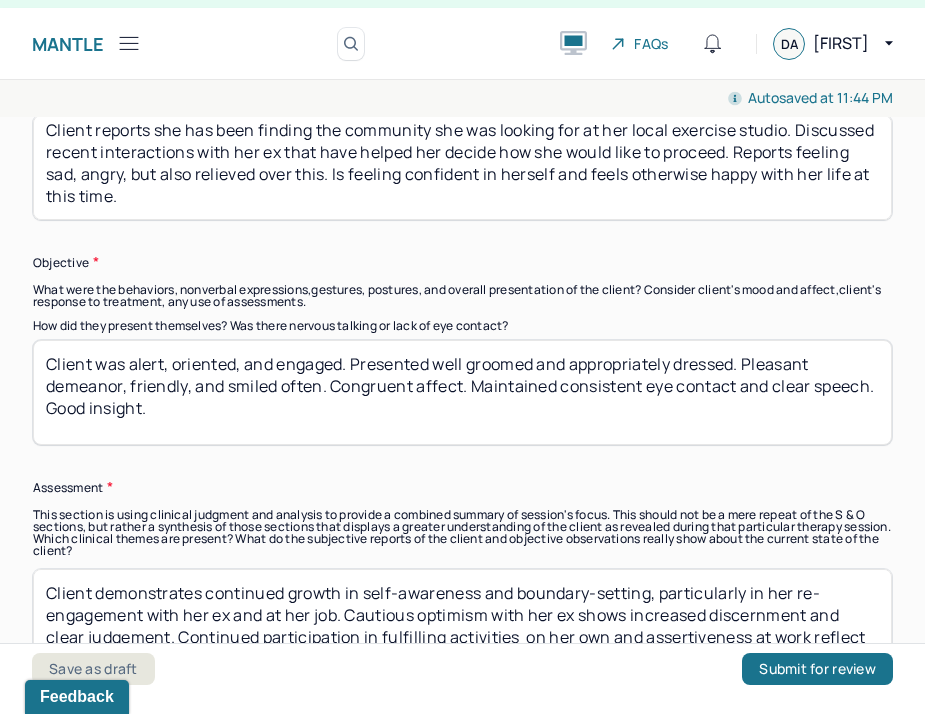 scroll, scrollTop: 1525, scrollLeft: 0, axis: vertical 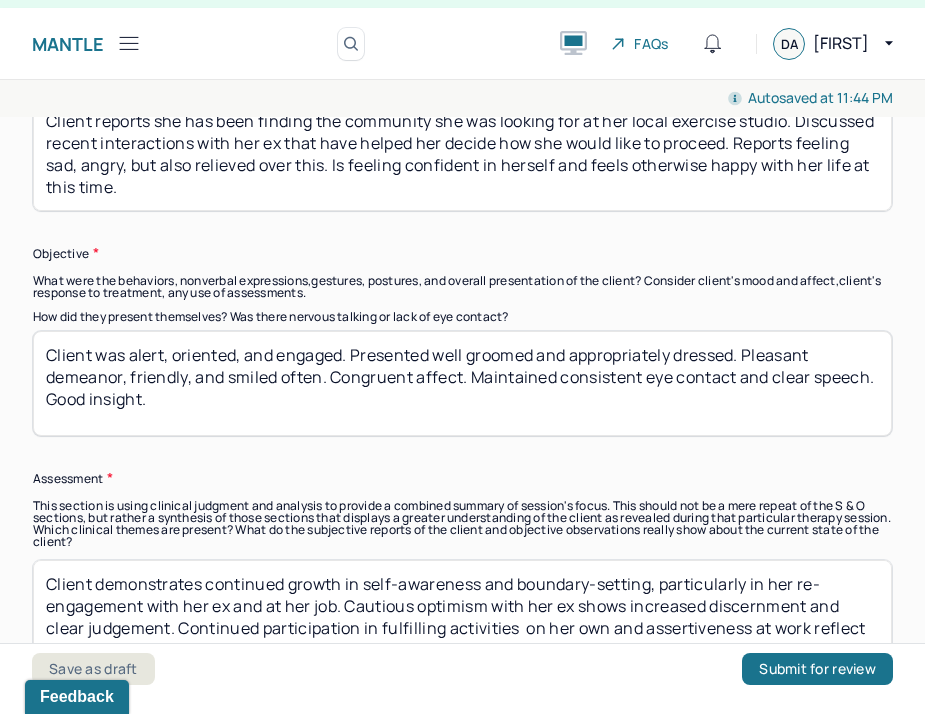 click on "Client demonstrates continued growth in self-awareness and boundary-setting, particularly in her re-engagement with her ex and at her job. Cautious optimism with her ex shows increased discernment and clear judgement. Continued participation in fulfilling activities  on her own and assertiveness at work reflect strengthened self-esteem. CBT, DBT, and attachment-focused work remain appropriate to support relational clarity and sustained self-trust." at bounding box center [462, 612] 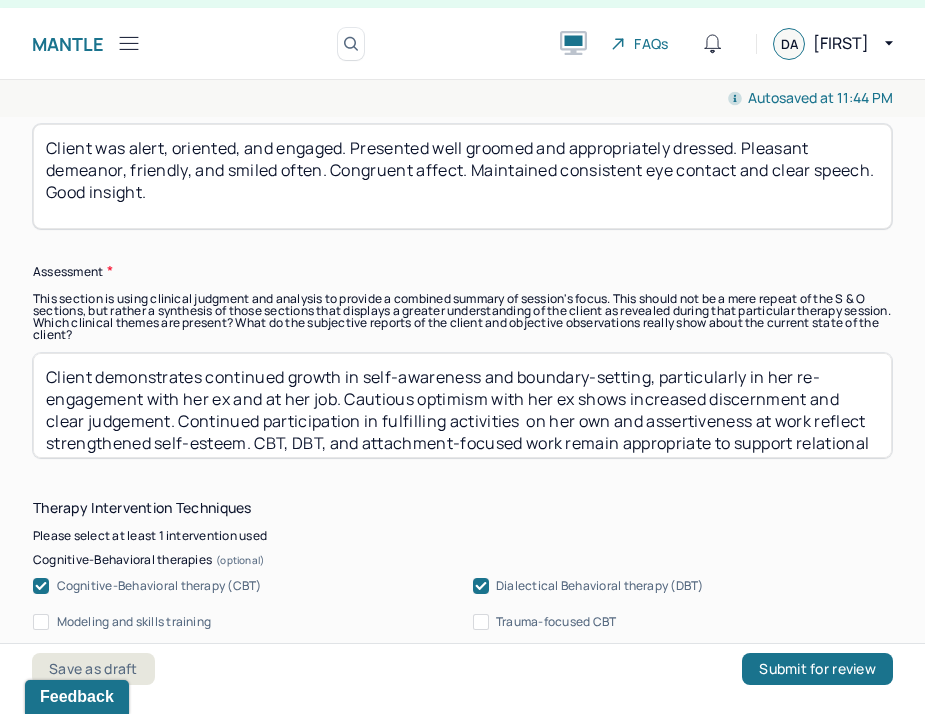 scroll, scrollTop: 1733, scrollLeft: 0, axis: vertical 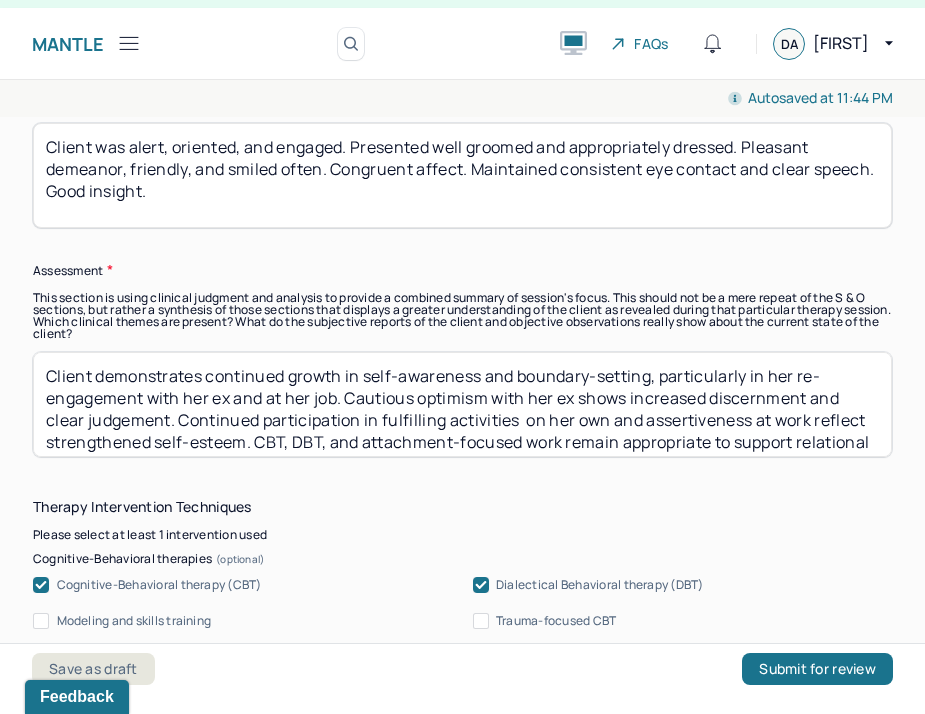 paste on "Client is demonstrating increased self-trust and clarity, particularly in navigating recent interactions with her ex. Her ability to hold both sadness and relief reflects growing emotional complexity and use of dialectical thinking. Strengthened connection to a supportive community and increased confidence in her current circumstances suggest meaningful progress. Continued CBT and attachment-focused work remain appropriate to support relational boundaries and emotional regulation.
Ask ChatGPT" 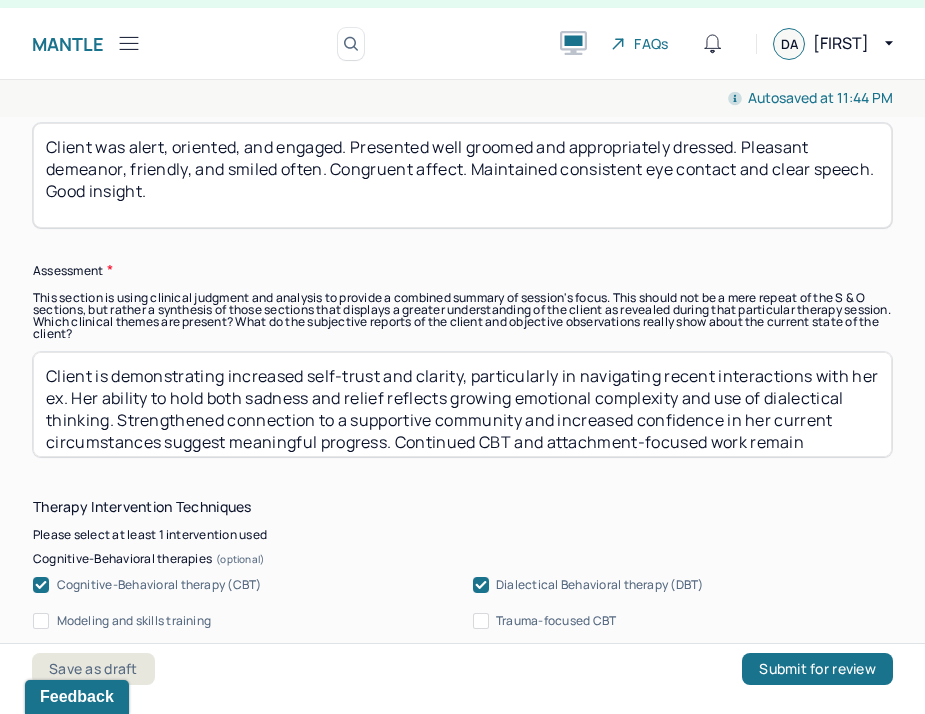 scroll, scrollTop: 260, scrollLeft: 0, axis: vertical 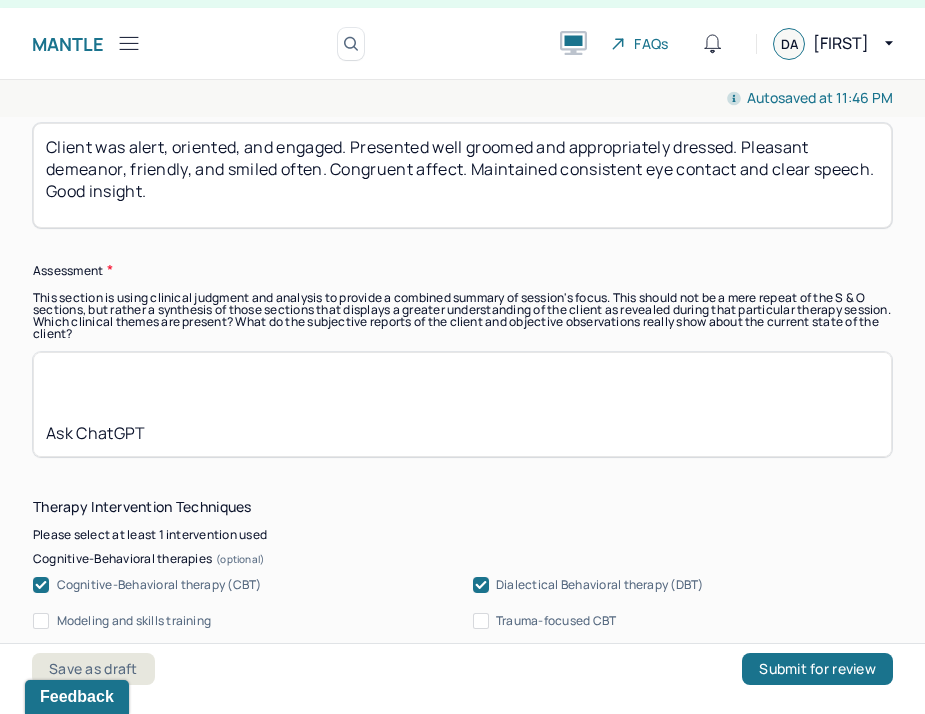 drag, startPoint x: 75, startPoint y: 440, endPoint x: 54, endPoint y: 395, distance: 49.658836 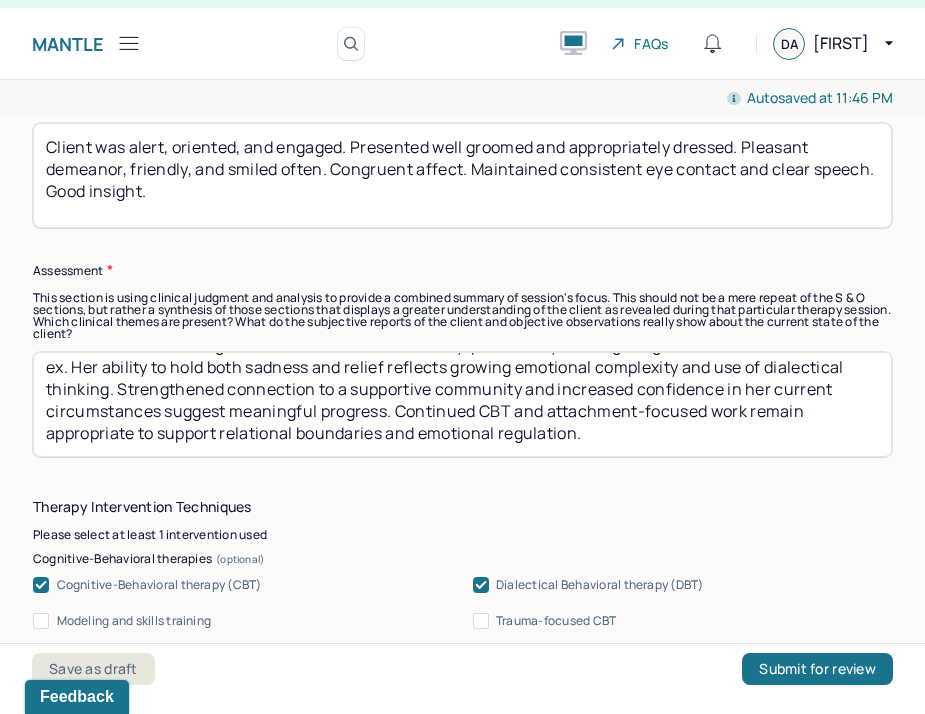scroll, scrollTop: 30, scrollLeft: 0, axis: vertical 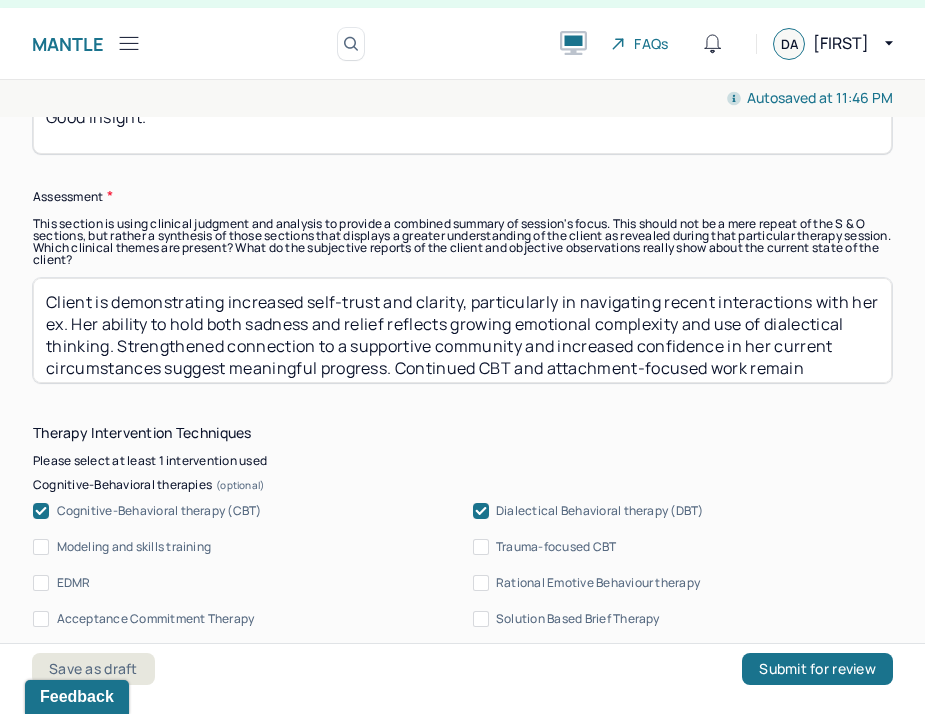 click on "Client is demonstrating increased self-trust and clarity, particularly in navigating recent interactions with her ex. Her ability to hold both sadness and relief reflects growing emotional complexity and use of dialectical thinking. Strengthened connection to a supportive community and increased confidence in her current circumstances suggest meaningful progress. Continued CBT and attachment-focused work remain appropriate to support relational boundaries and emotional regulation." at bounding box center [462, 330] 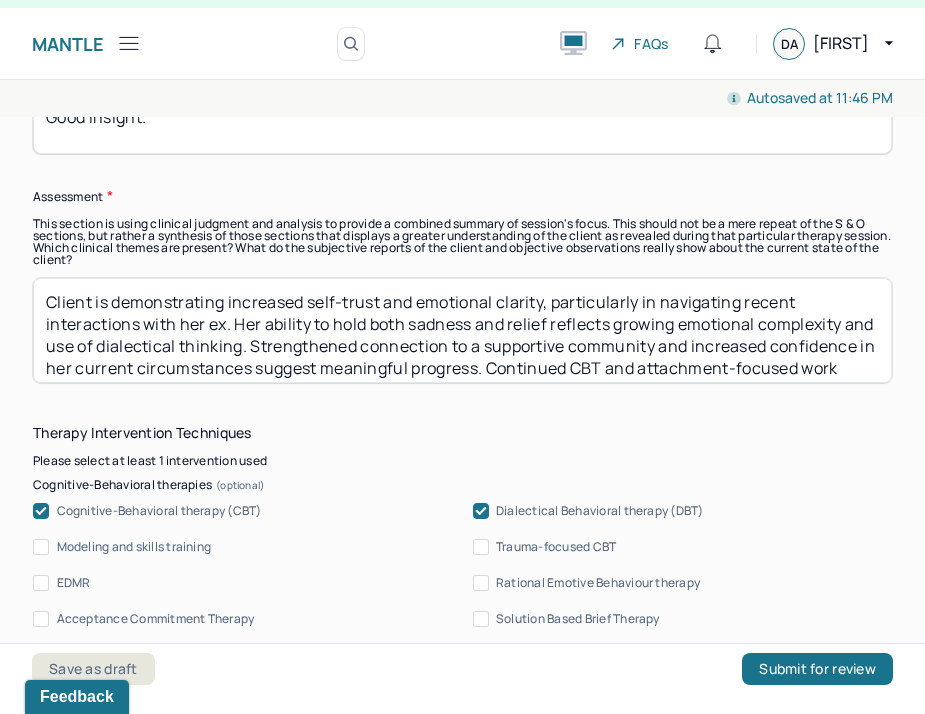 click on "Client is demonstrating increased self-trust and emotional clarity, particularly in navigating recent interactions with her ex. Her ability to hold both sadness and relief reflects growing emotional complexity and use of dialectical thinking. Strengthened connection to a supportive community and increased confidence in her current circumstances suggest meaningful progress. Continued CBT and attachment-focused work remain appropriate to support relational boundaries and emotional regulation." at bounding box center (462, 330) 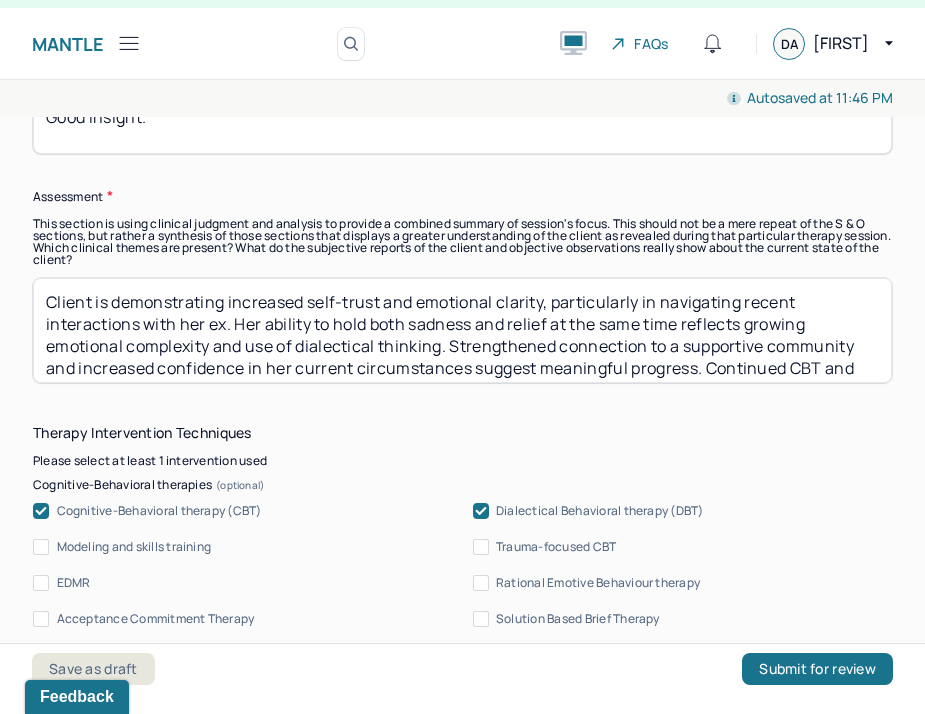 click on "Client is demonstrating increased self-trust and emotional clarity, particularly in navigating recent interactions with her ex. Her ability to hold both sadness and relief reflects growing emotional complexity and use of dialectical thinking. Strengthened connection to a supportive community and increased confidence in her current circumstances suggest meaningful progress. Continued CBT and attachment-focused work remain appropriate to support relational boundaries and emotional regulation." at bounding box center (462, 330) 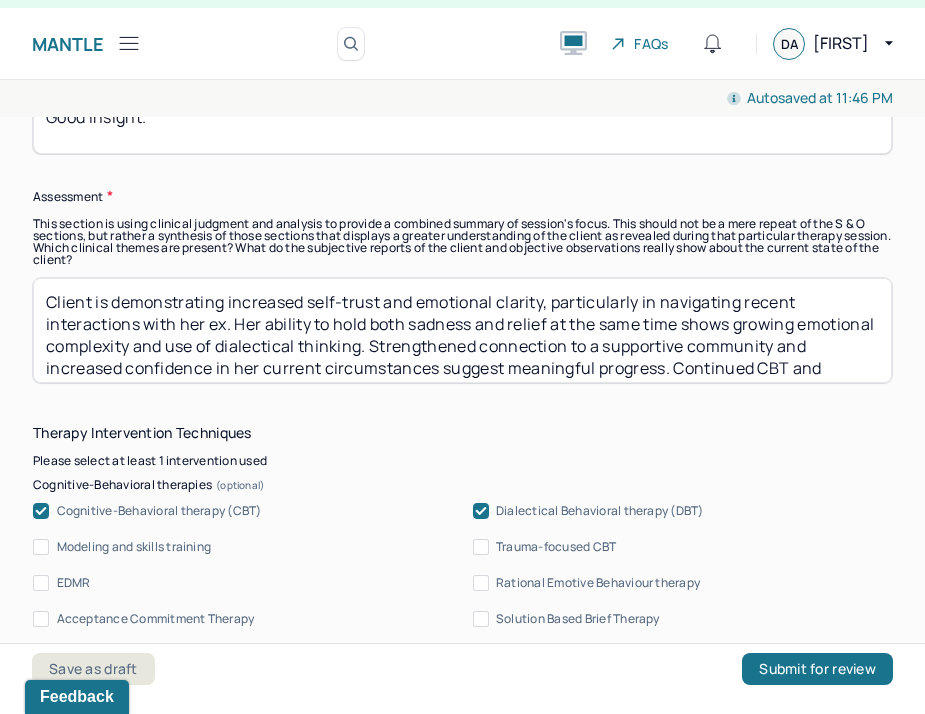 click on "Client is demonstrating increased self-trust and emotional clarity, particularly in navigating recent interactions with her ex. Her ability to hold both sadness and relief at the same time shows growing emotional complexity and use of dialectical thinking. Strengthened connection to a supportive community and increased confidence in her current circumstances suggest meaningful progress. Continued CBT and attachment-focused work remain appropriate to support relational boundaries and emotional regulation." at bounding box center (462, 330) 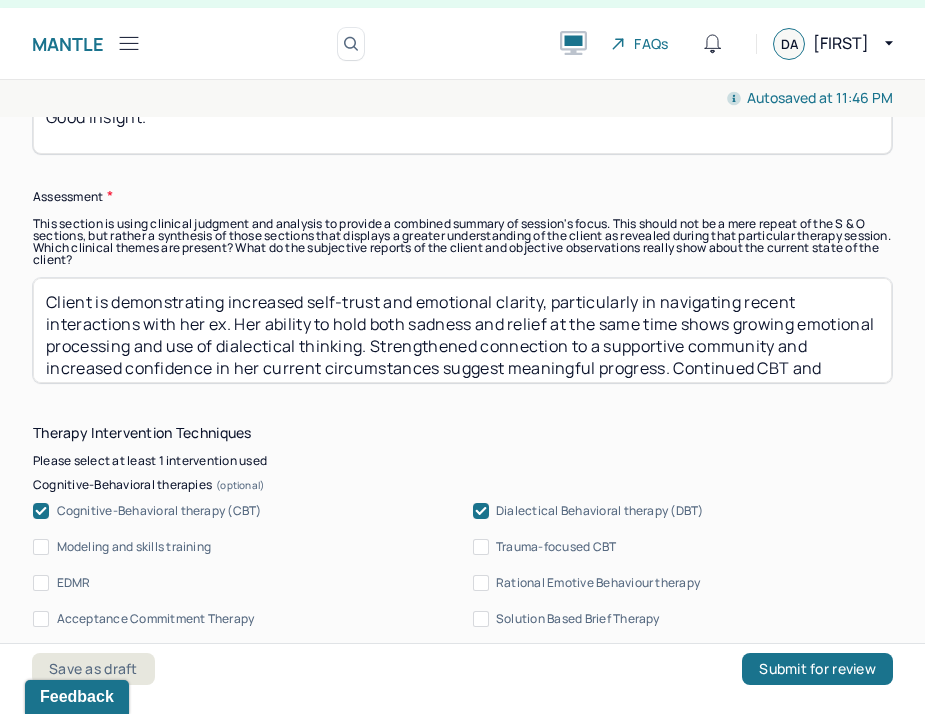 click on "Client is demonstrating increased self-trust and emotional clarity, particularly in navigating recent interactions with her ex. Her ability to hold both sadness and relief at the same time shows growing emotional complexity and use of dialectical thinking. Strengthened connection to a supportive community and increased confidence in her current circumstances suggest meaningful progress. Continued CBT and attachment-focused work remain appropriate to support relational boundaries and emotional regulation." at bounding box center [462, 330] 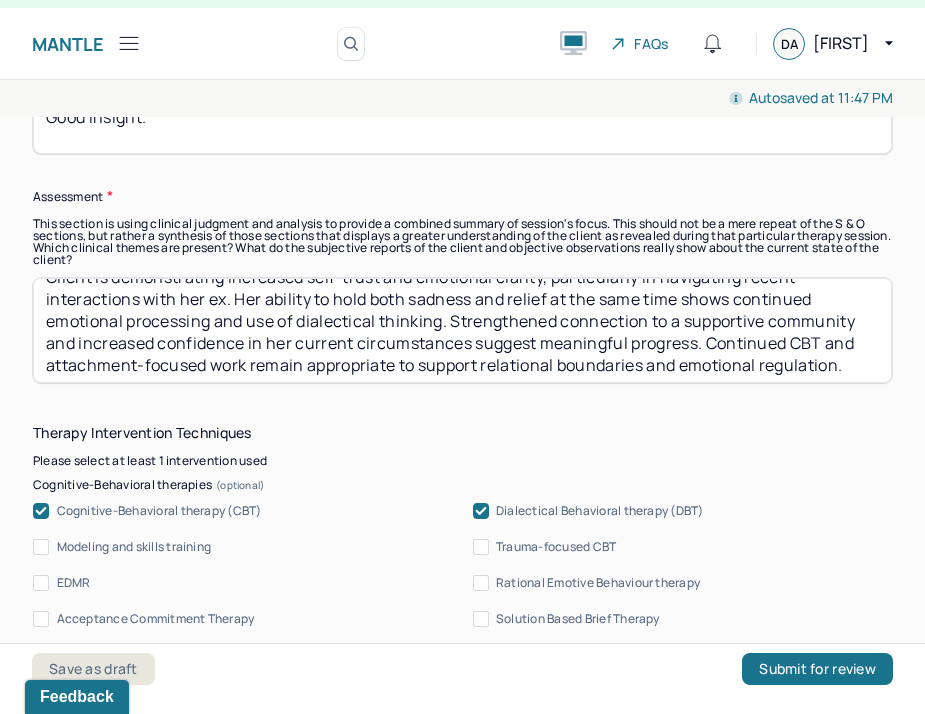 scroll, scrollTop: 26, scrollLeft: 0, axis: vertical 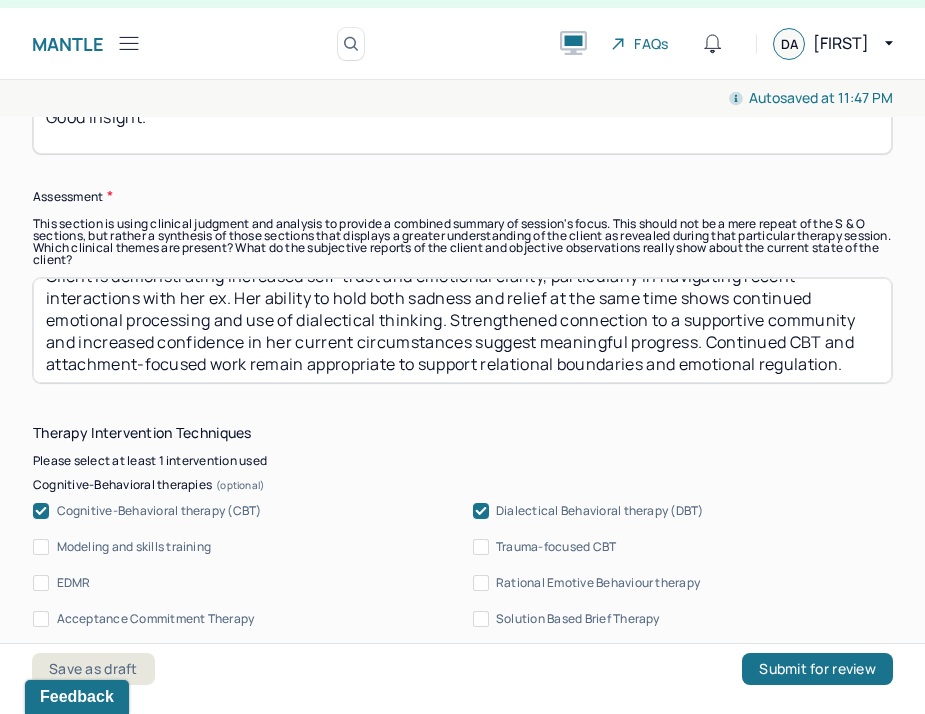 drag, startPoint x: 453, startPoint y: 316, endPoint x: 681, endPoint y: 317, distance: 228.0022 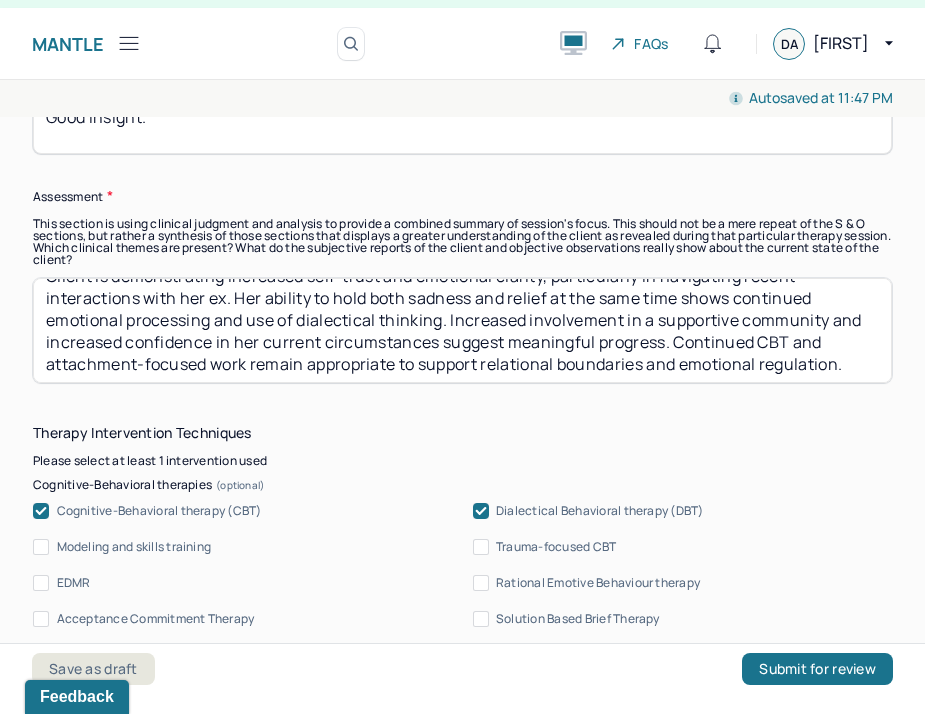 click on "Client is demonstrating increased self-trust and emotional clarity, particularly in navigating recent interactions with her ex. Her ability to hold both sadness and relief at the same time shows continued emotional processing and use of dialectical thinking. Increased involvement in a supportive community and increased confidence in her current circumstances suggest meaningful progress. Continued CBT and attachment-focused work remain appropriate to support relational boundaries and emotional regulation." at bounding box center (462, 330) 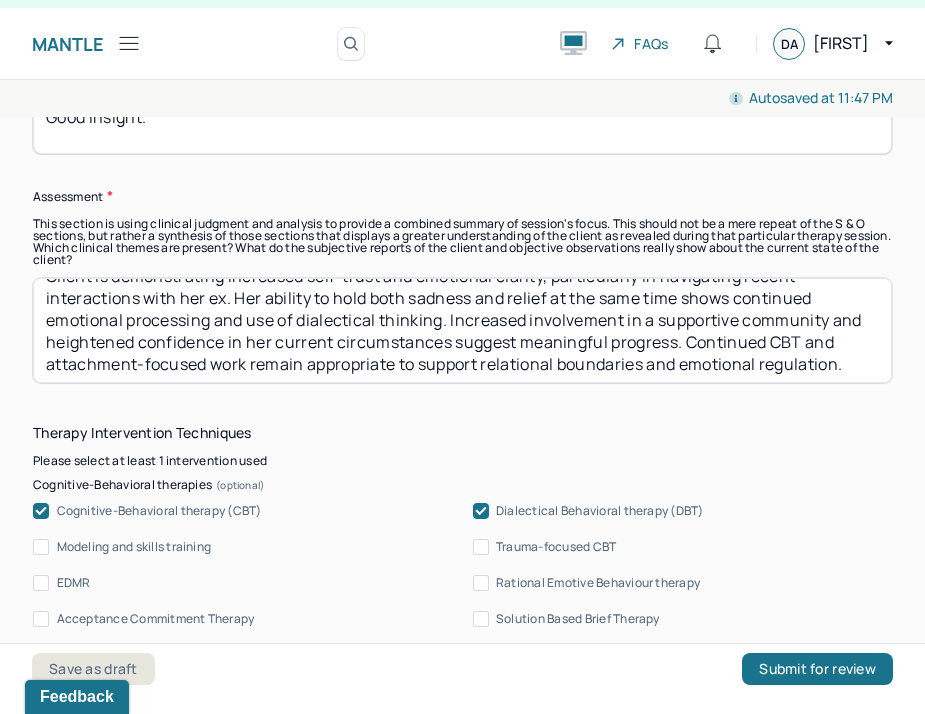 drag, startPoint x: 517, startPoint y: 340, endPoint x: 674, endPoint y: 342, distance: 157.01274 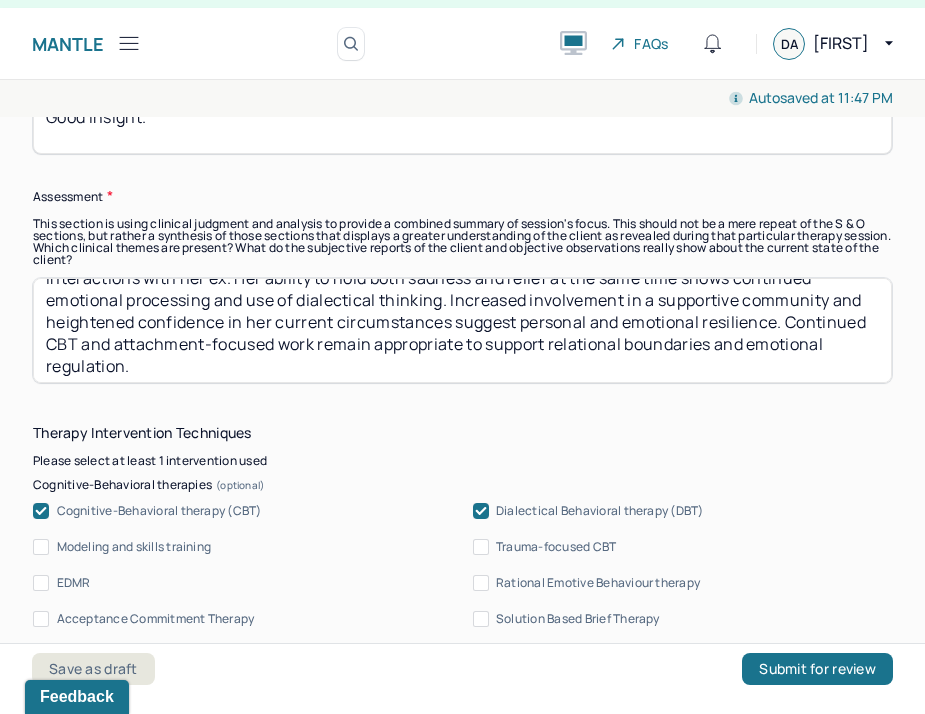 scroll, scrollTop: 52, scrollLeft: 0, axis: vertical 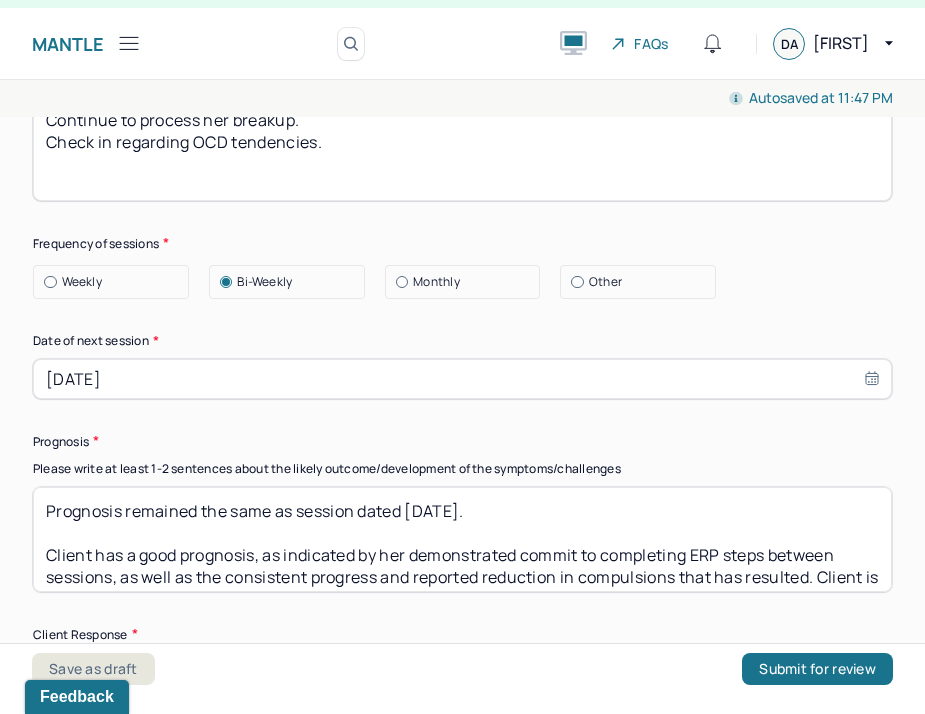 type on "Client is demonstrating increased self-trust and emotional clarity, particularly in navigating recent interactions with her ex. Her ability to hold both sadness and relief at the same time shows continued emotional processing and use of dialectical thinking. Increased involvement in a supportive community and heightened confidence in her current circumstances suggest personal and emotional resilience. Continued CBT and attachment-focused work remain appropriate to support relational boundaries and emotional regulation." 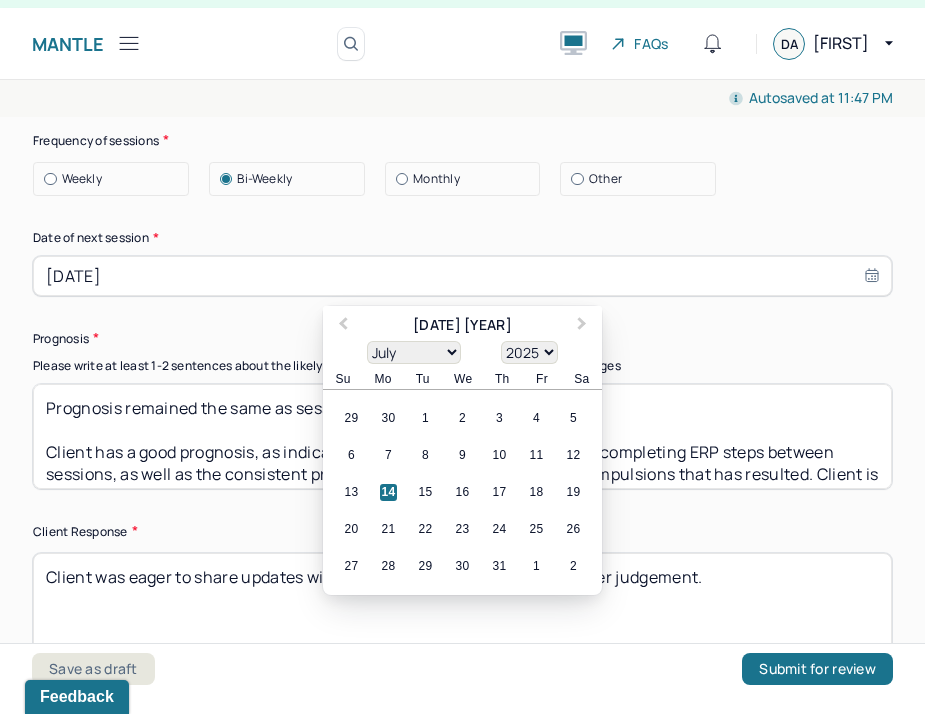 scroll, scrollTop: 2997, scrollLeft: 0, axis: vertical 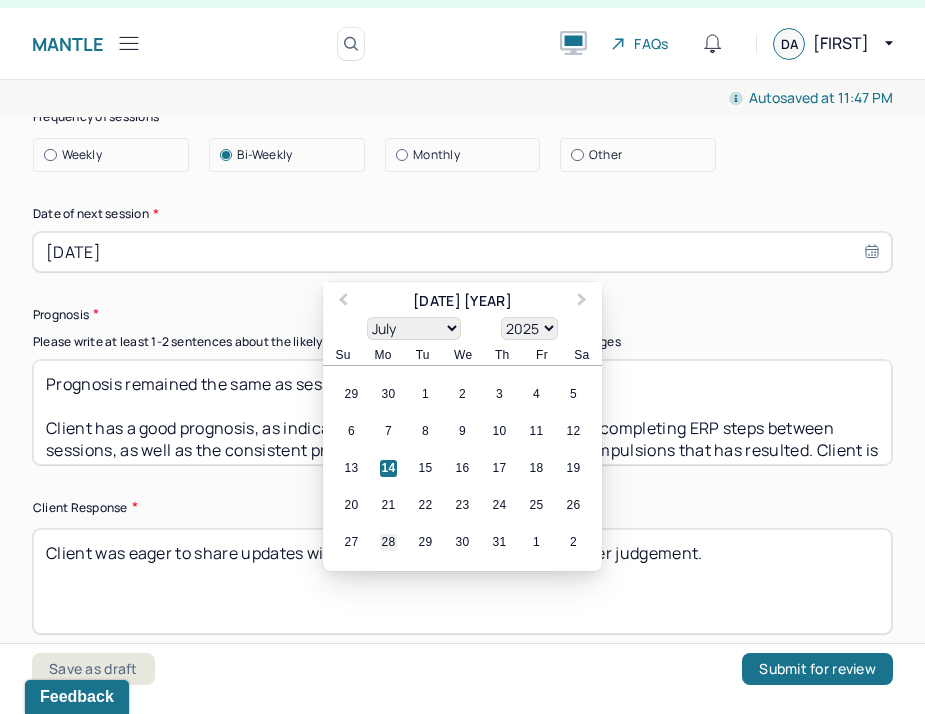 click on "28" at bounding box center (388, 542) 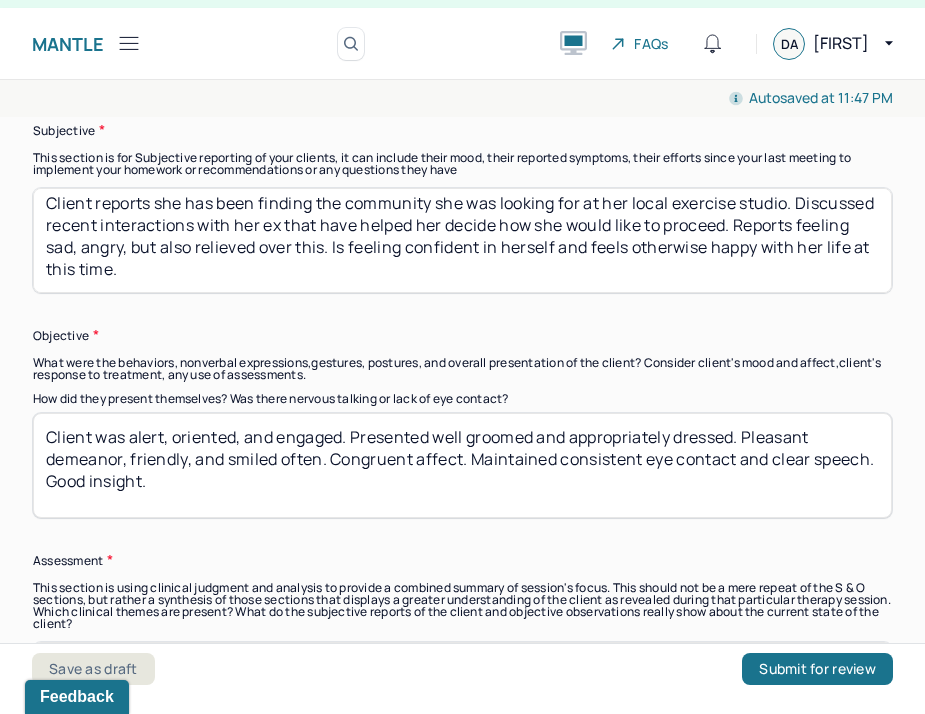 scroll, scrollTop: 0, scrollLeft: 0, axis: both 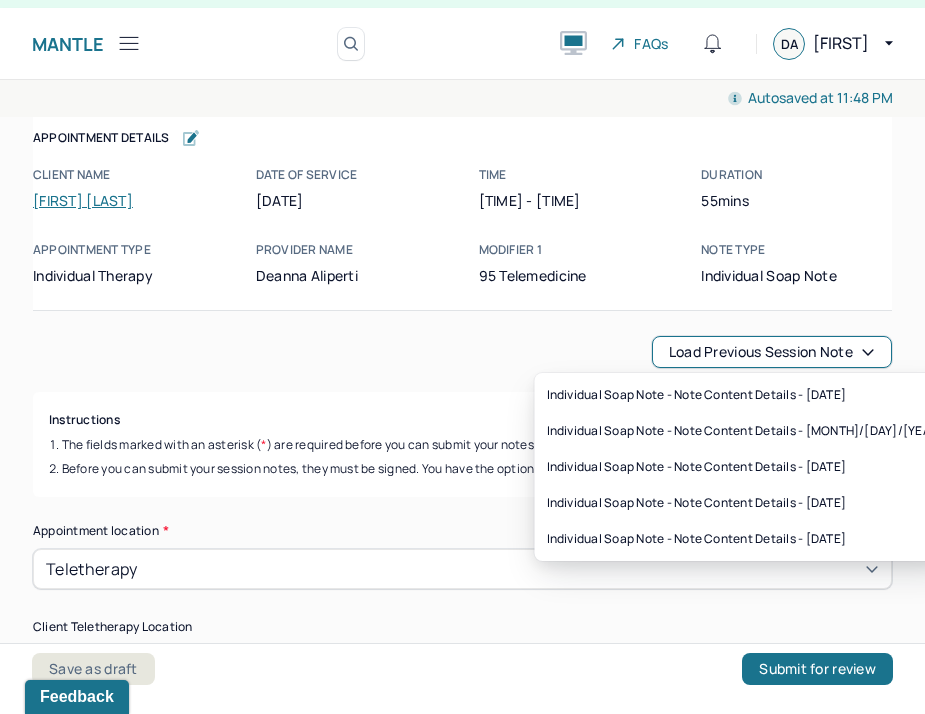 click on "Load previous session note" at bounding box center (772, 352) 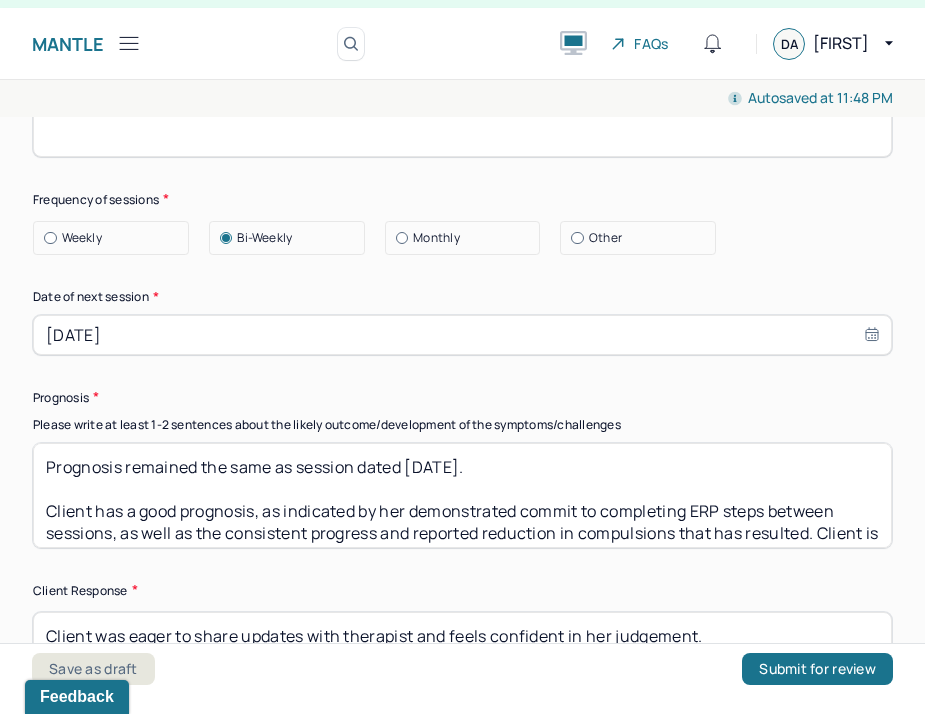 scroll, scrollTop: 3079, scrollLeft: 0, axis: vertical 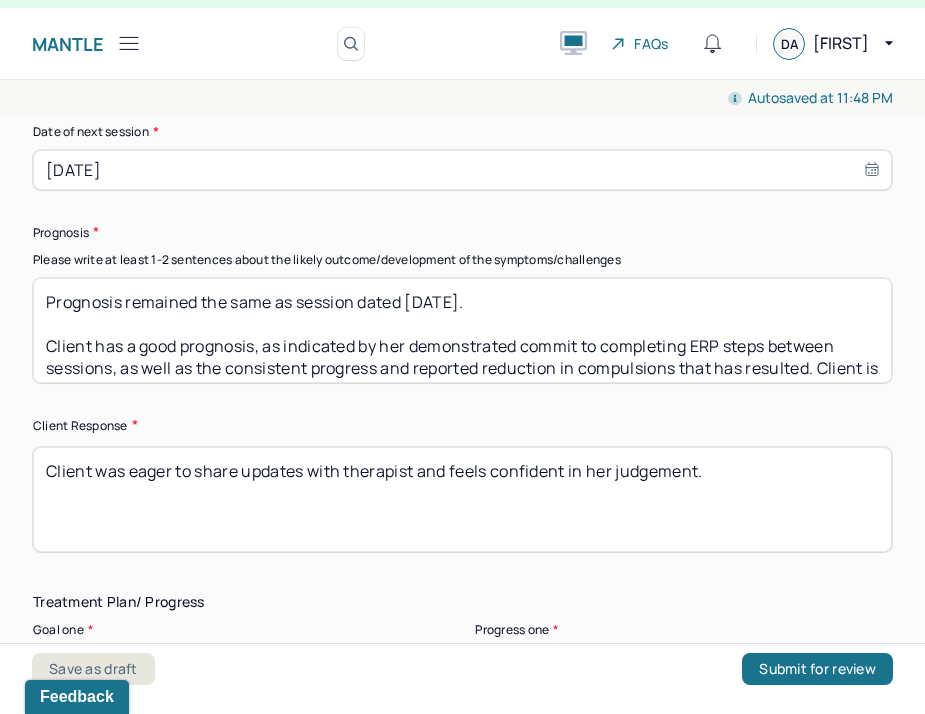 click on "Prognosis remained the same as session dated [DATE].
Client has a good prognosis, as indicated by her demonstrated commit to completing ERP steps between sessions, as well as the consistent progress and reported reduction in compulsions that has resulted. Client is likely to respond well to continued ERP to reduce her OCD behaviors and rituals." at bounding box center [462, 330] 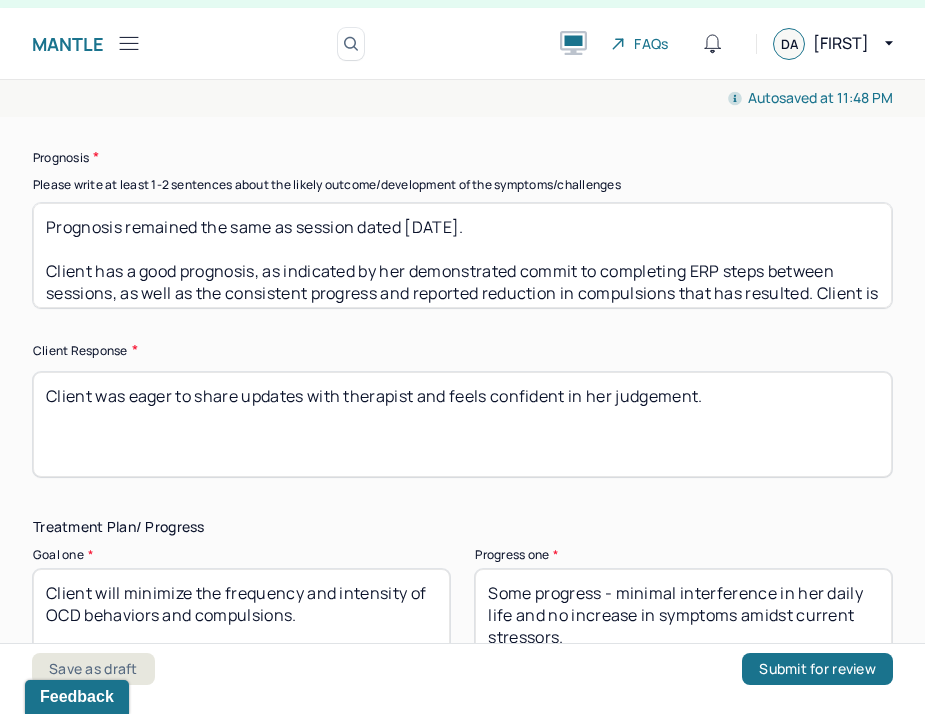 scroll, scrollTop: 3193, scrollLeft: 0, axis: vertical 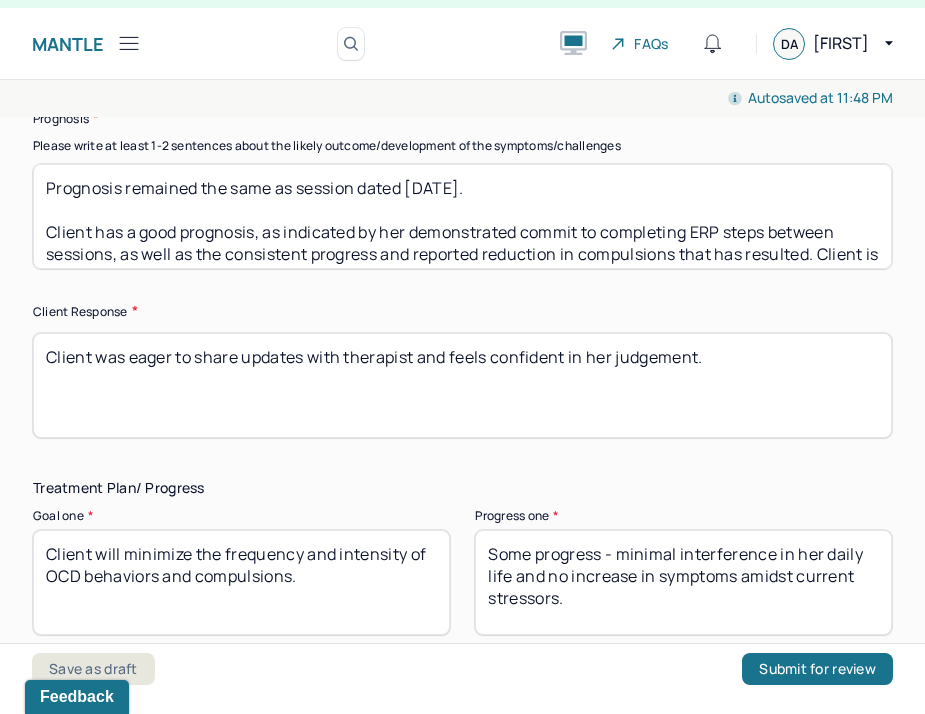 type on "Prognosis remained the same as session dated [DATE].
Client has a good prognosis, as indicated by her demonstrated commit to completing ERP steps between sessions, as well as the consistent progress and reported reduction in compulsions that has resulted. Client is likely to respond well to continued ERP to reduce her OCD behaviors and rituals." 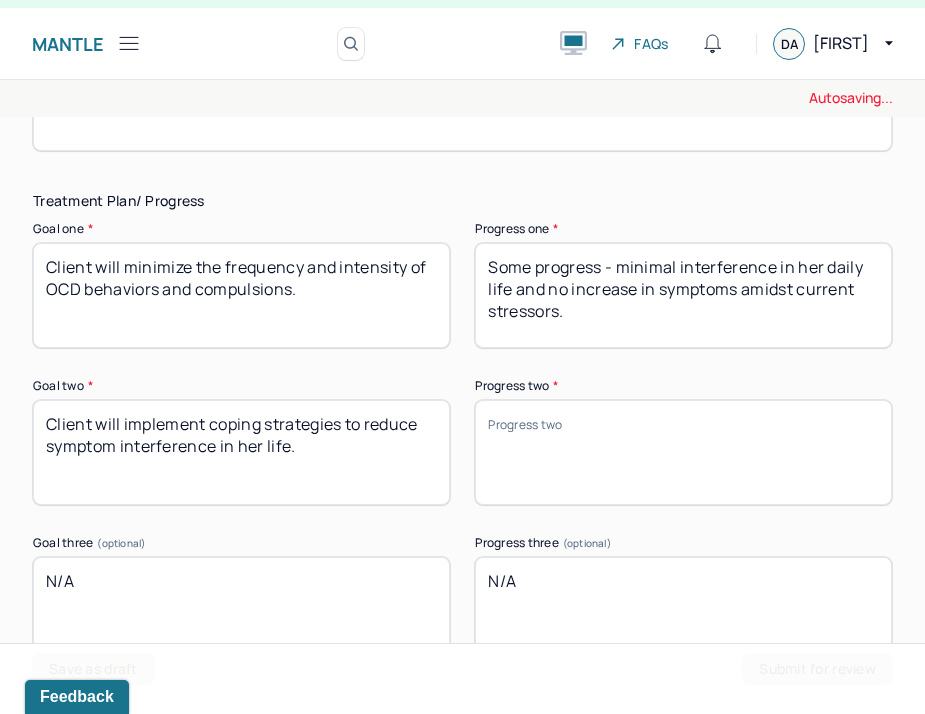 scroll, scrollTop: 3474, scrollLeft: 0, axis: vertical 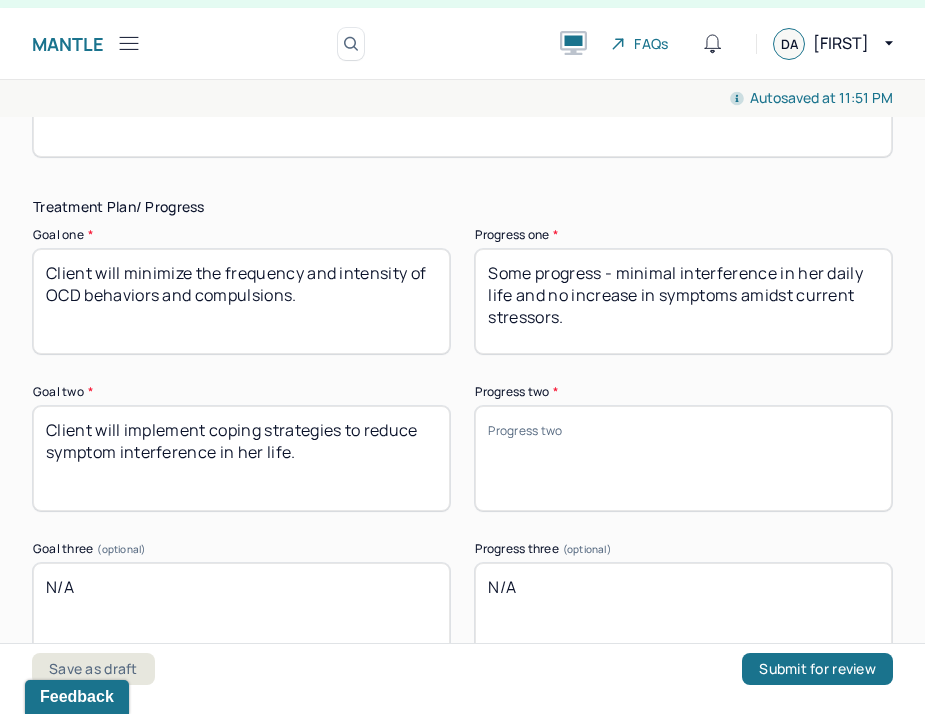 type on "Client feels proud of her progress and was excited to share this with therapist." 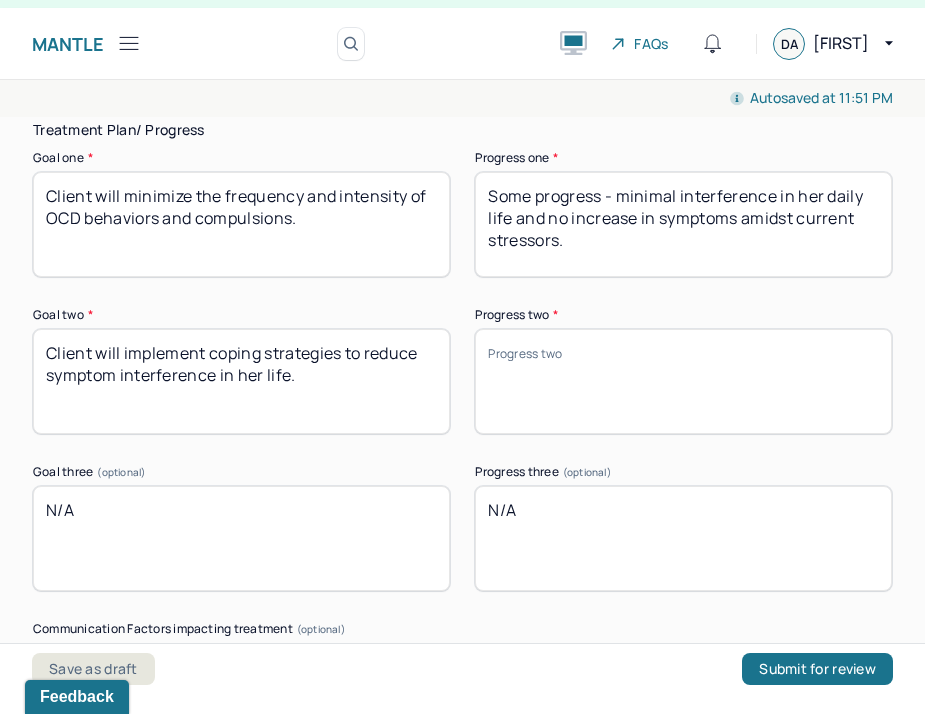 scroll, scrollTop: 3552, scrollLeft: 0, axis: vertical 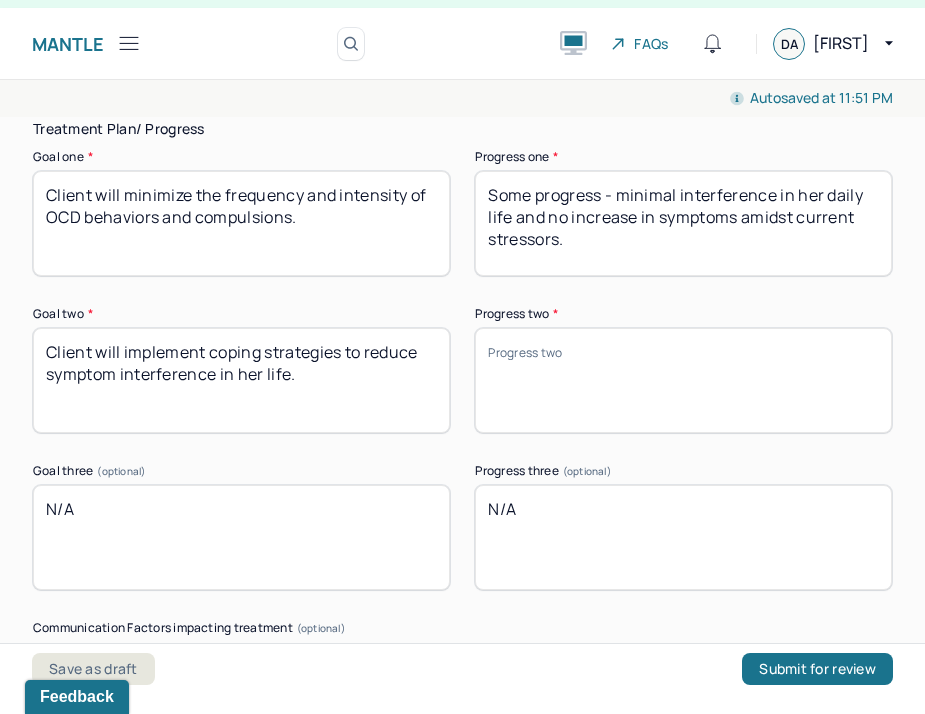 drag, startPoint x: 636, startPoint y: 254, endPoint x: 413, endPoint y: 65, distance: 292.31833 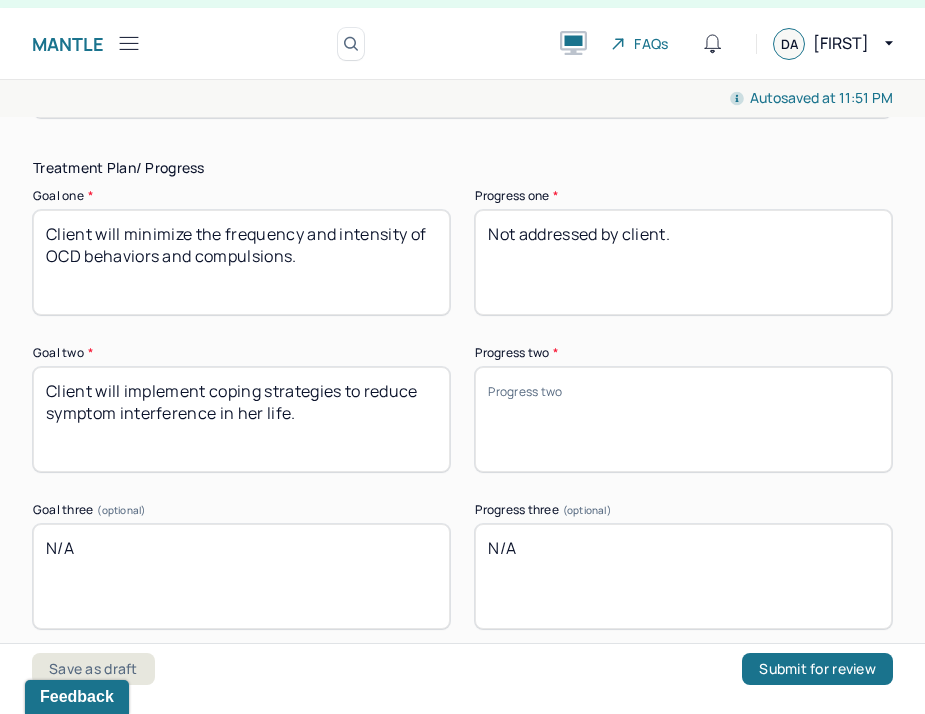 type on "Not addressed by client." 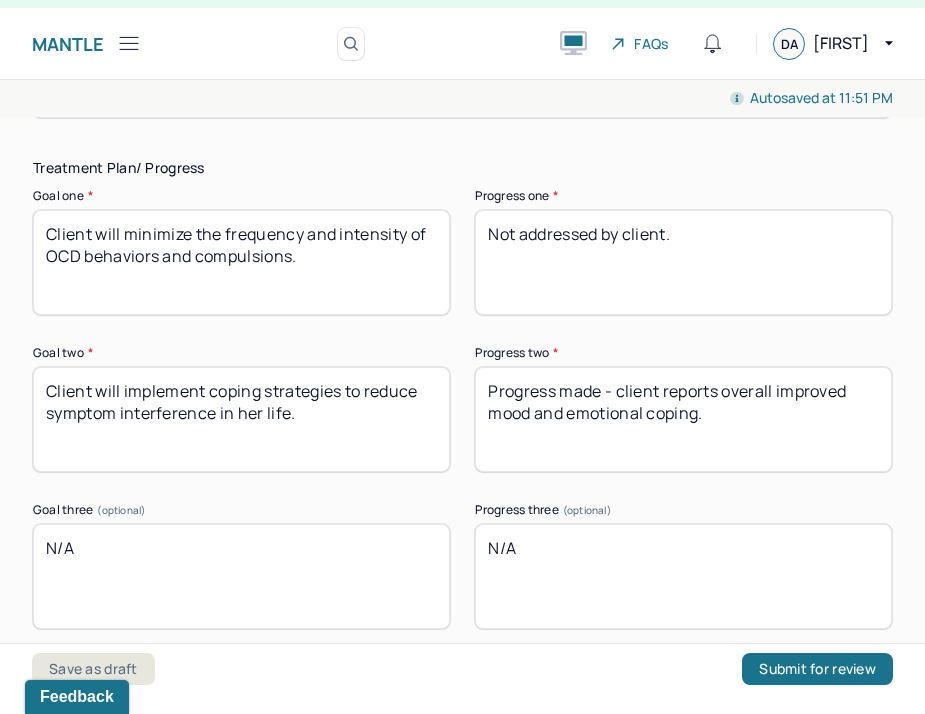 scroll, scrollTop: 4145, scrollLeft: 0, axis: vertical 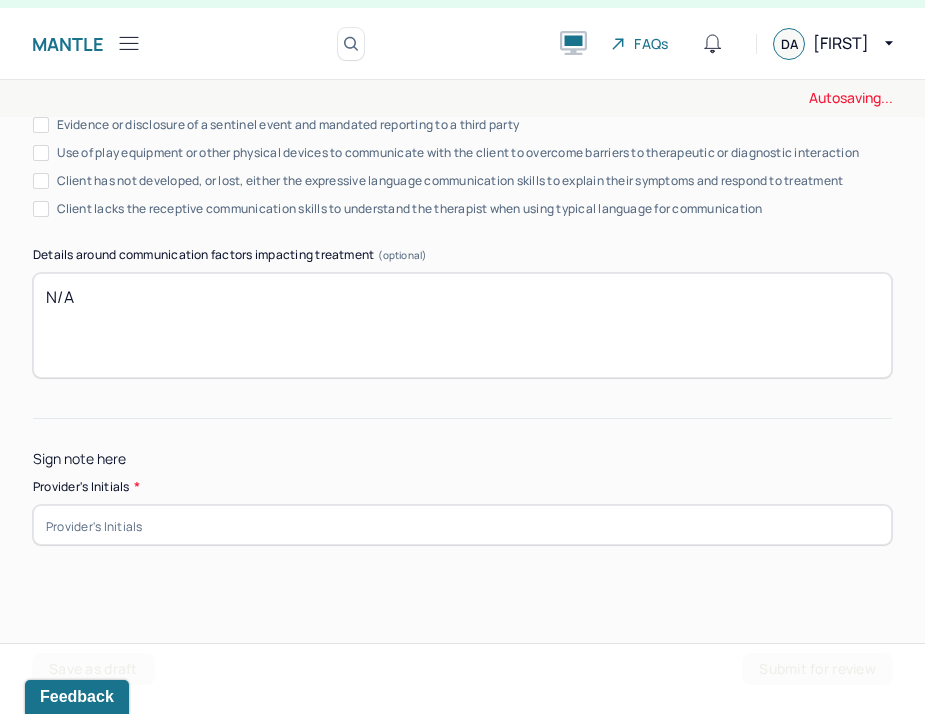 type on "Progress made - client reports overall improved mood and emotional coping." 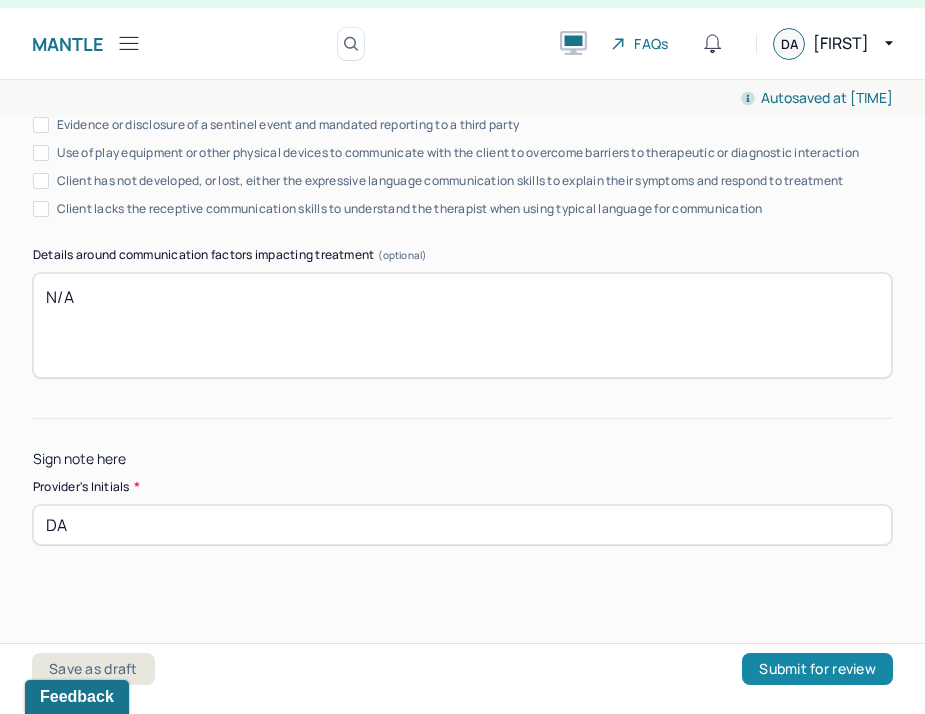type on "DA" 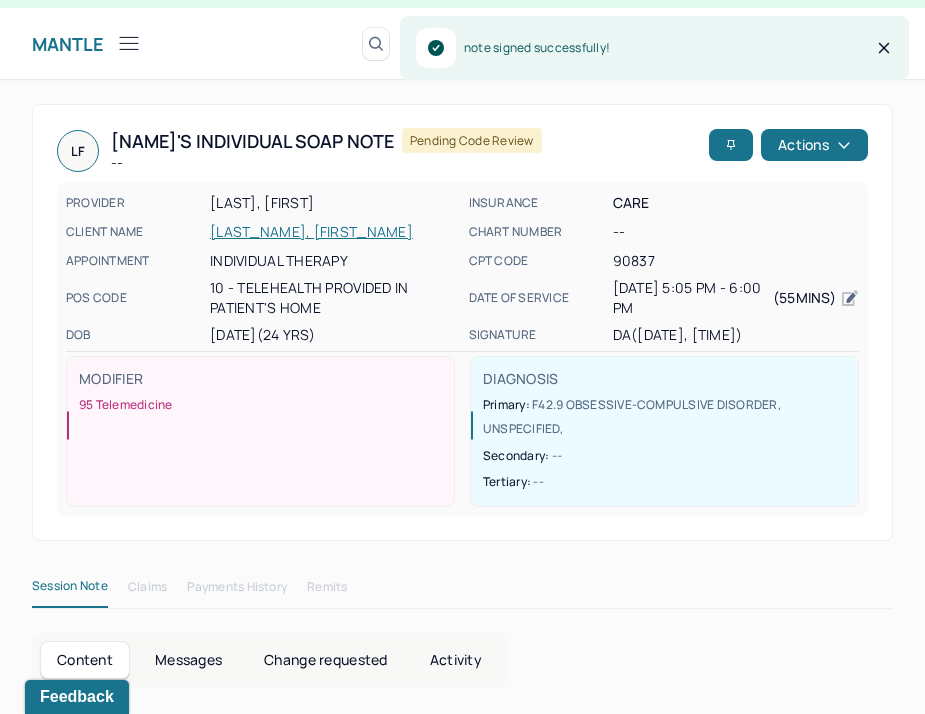 scroll, scrollTop: 0, scrollLeft: 0, axis: both 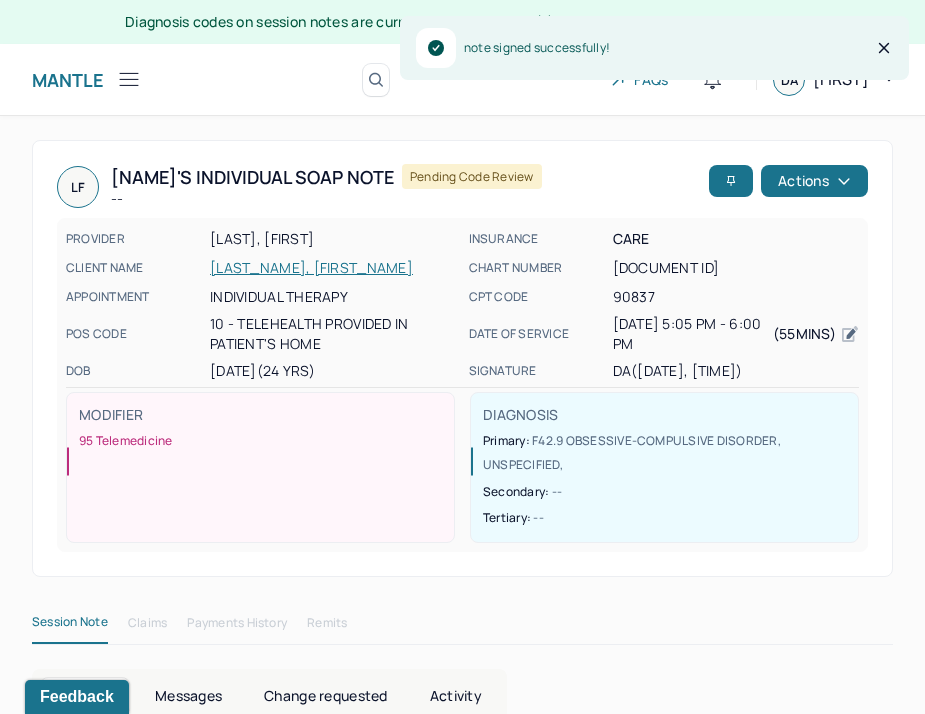 click at bounding box center (129, 79) 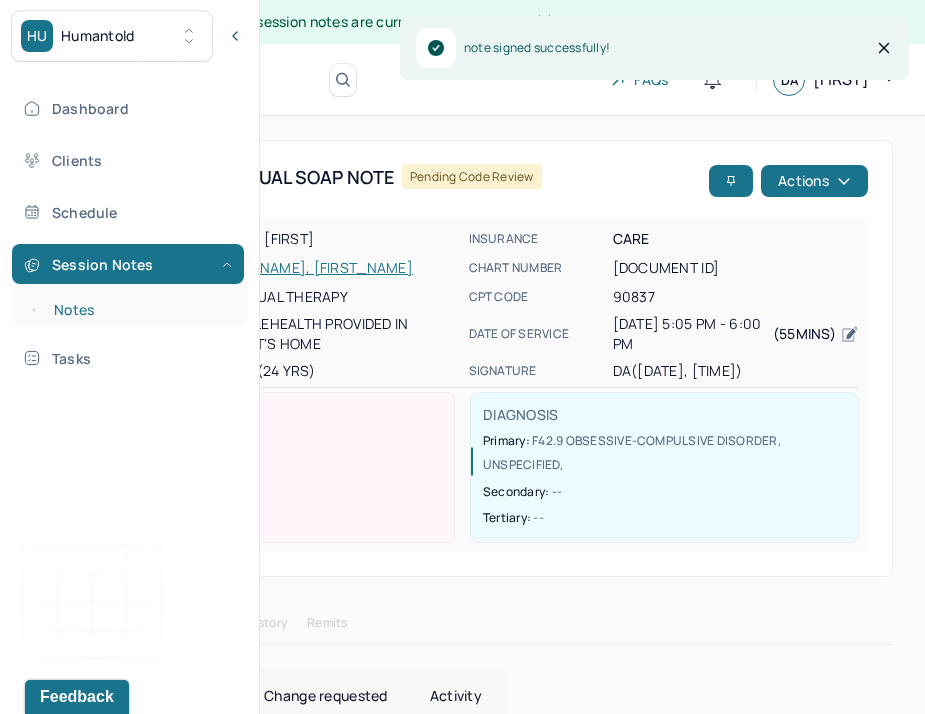 click on "Notes" at bounding box center [139, 310] 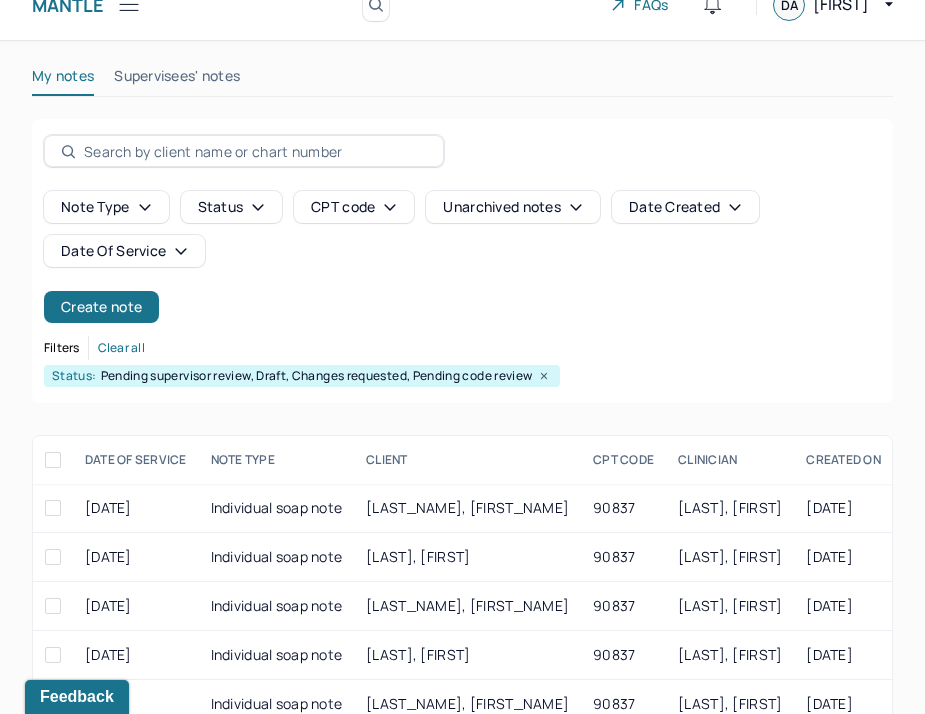 scroll, scrollTop: 116, scrollLeft: 0, axis: vertical 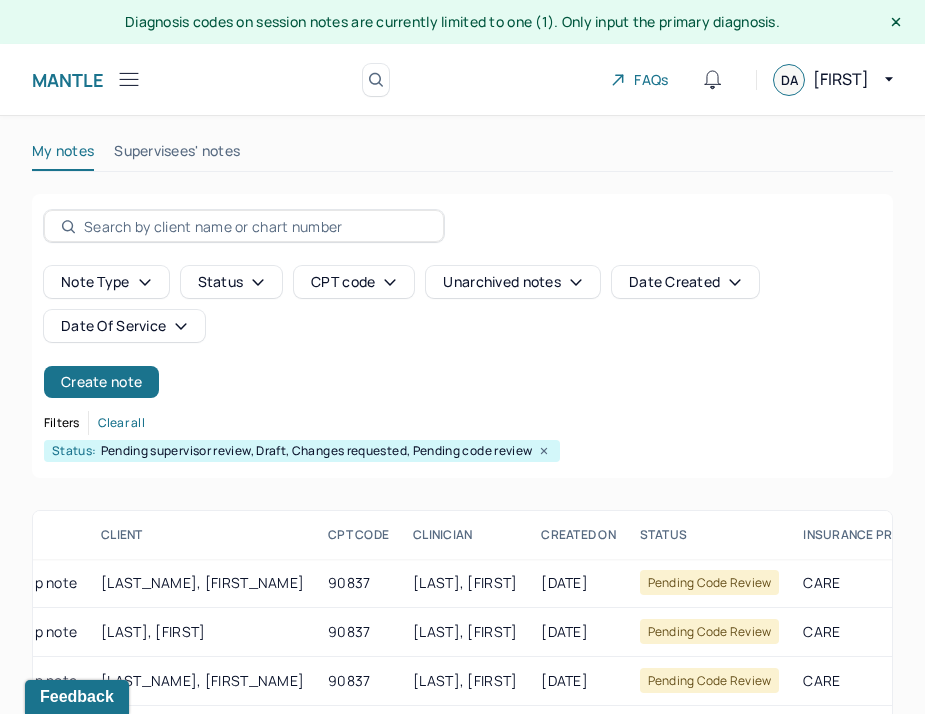 click on "Mantle     Notes(5)   Search by client name, chart number     FAQs     DA Deanna" at bounding box center [462, 80] 